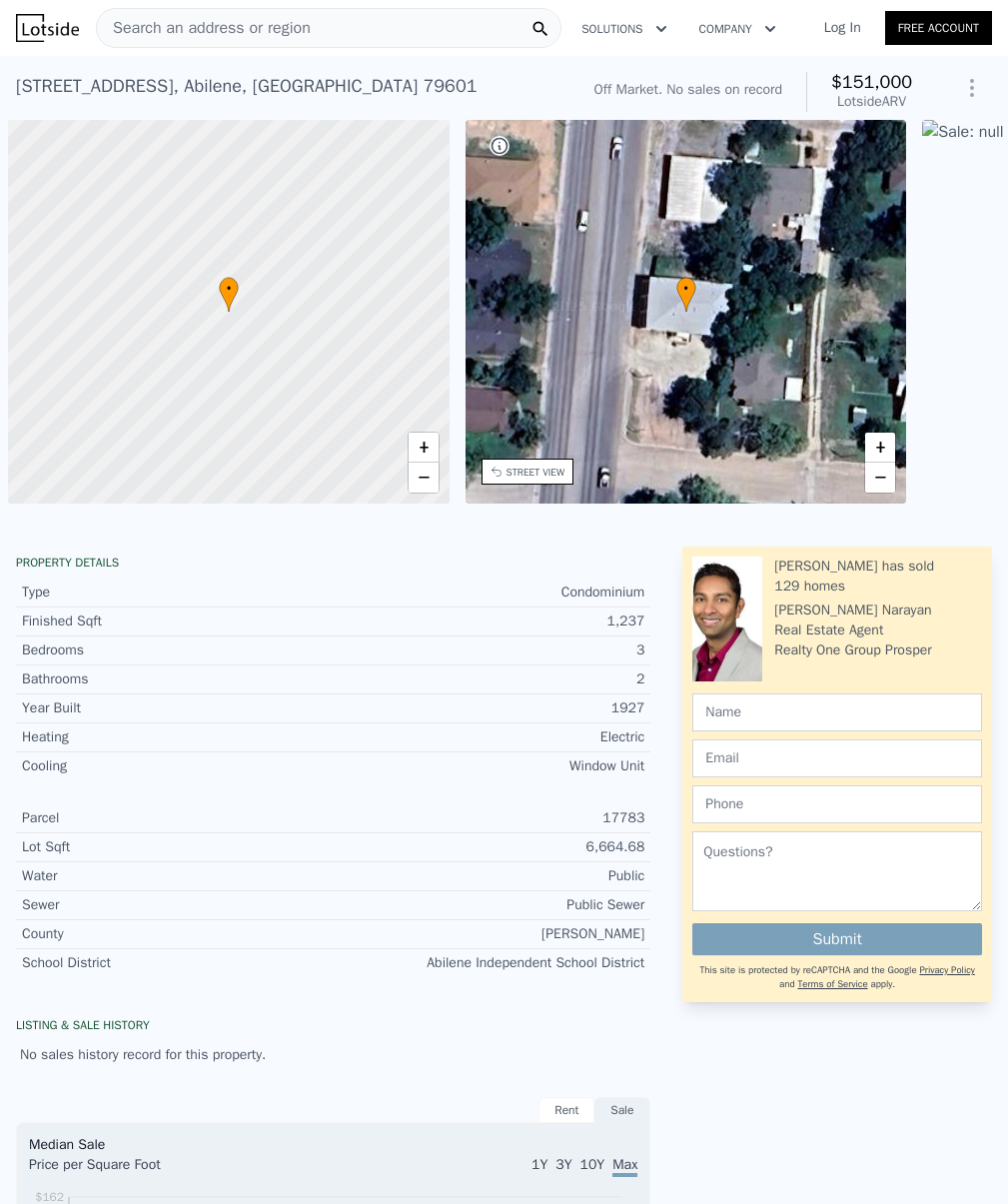 scroll, scrollTop: 0, scrollLeft: 0, axis: both 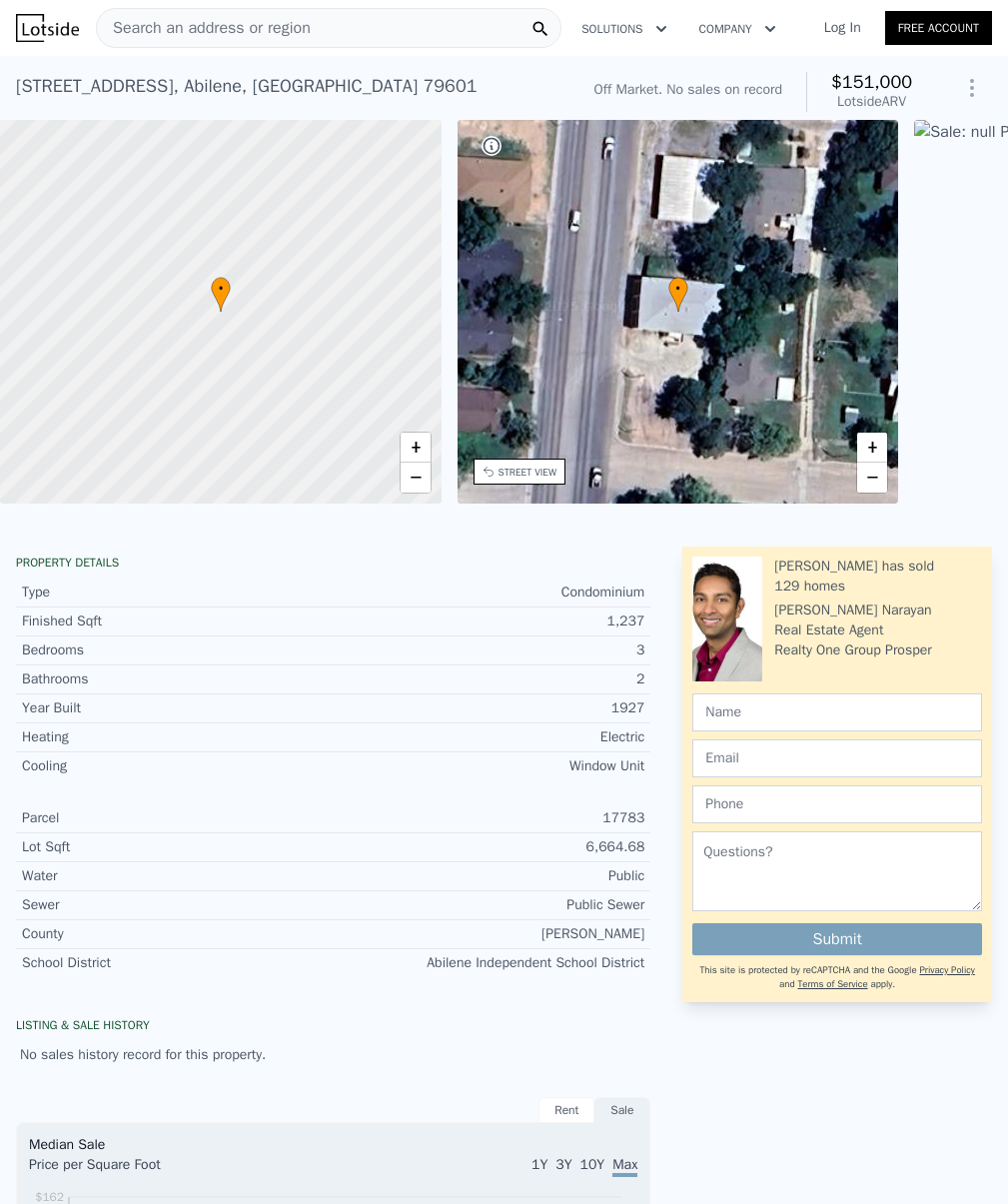 click on "Search an address or region" at bounding box center (204, 28) 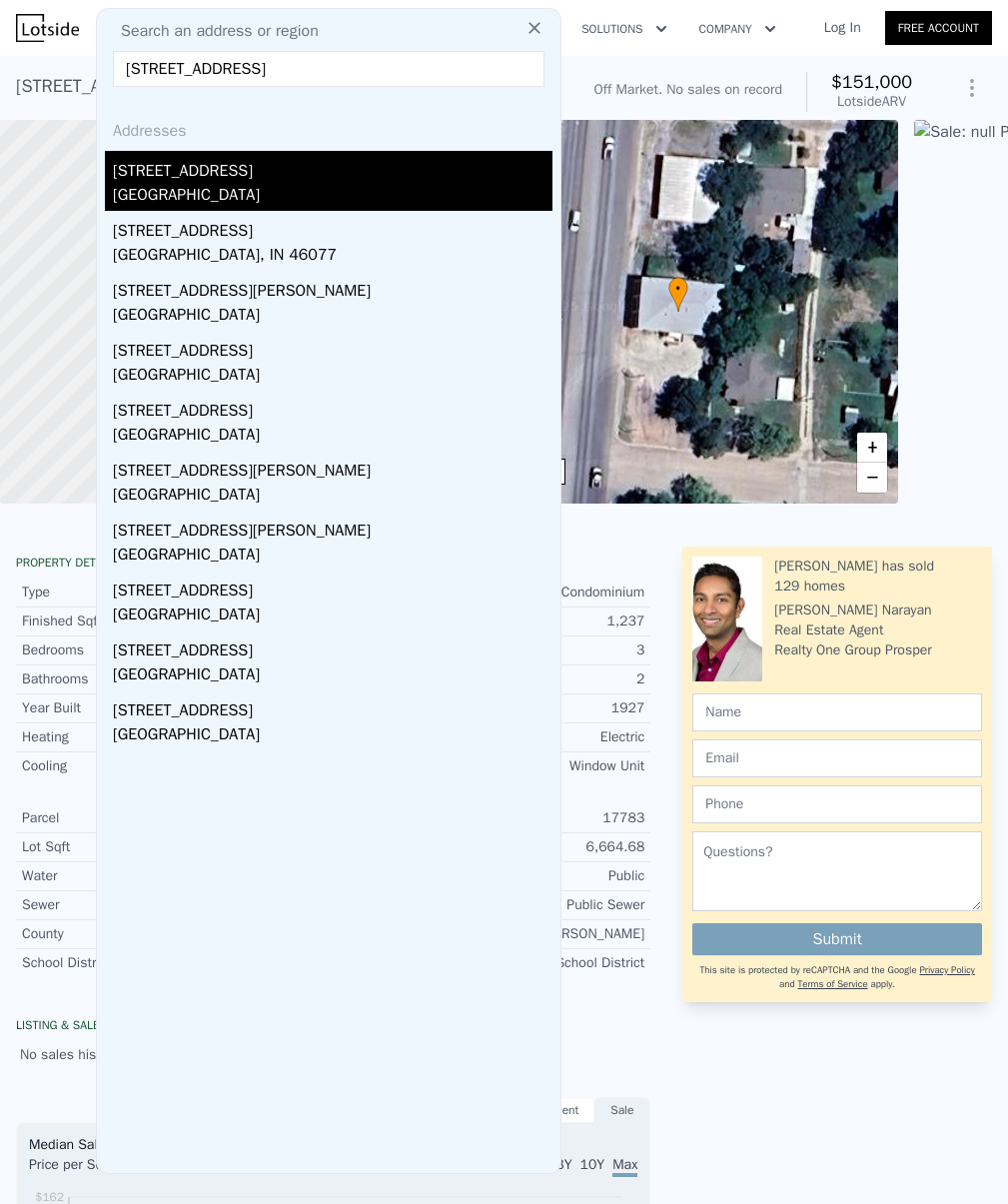 type on "[STREET_ADDRESS]" 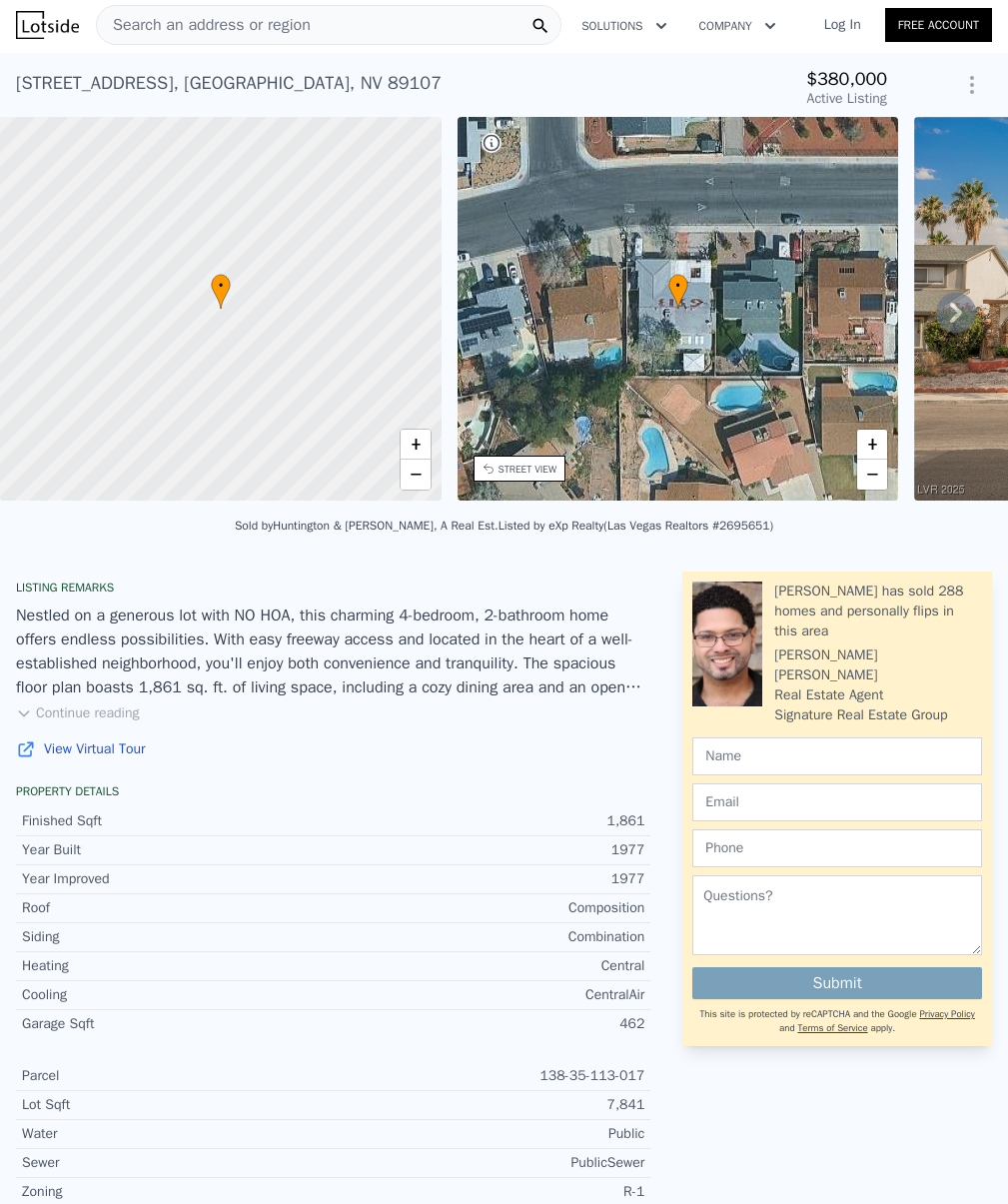 scroll, scrollTop: 0, scrollLeft: 0, axis: both 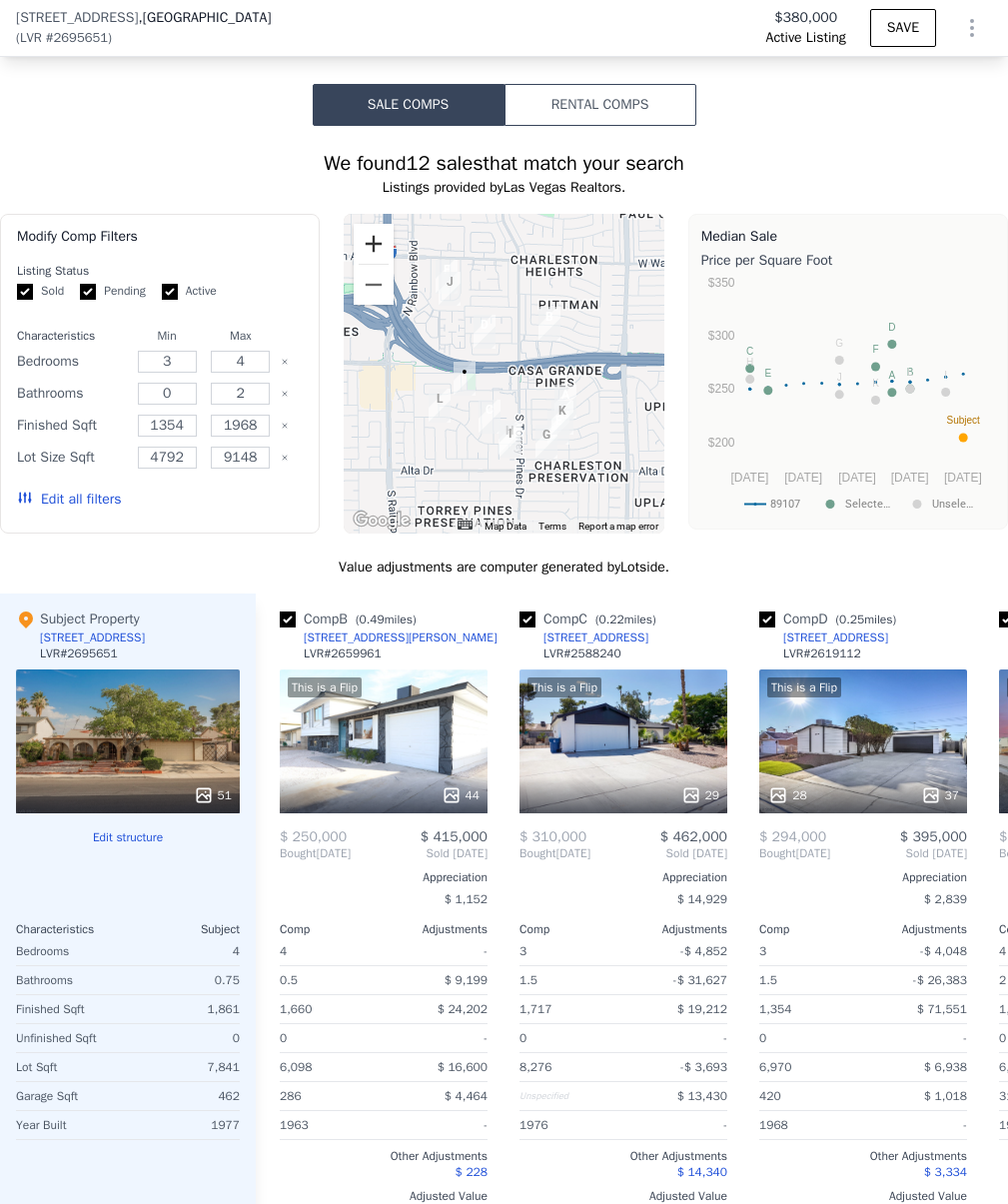 click at bounding box center (374, 244) 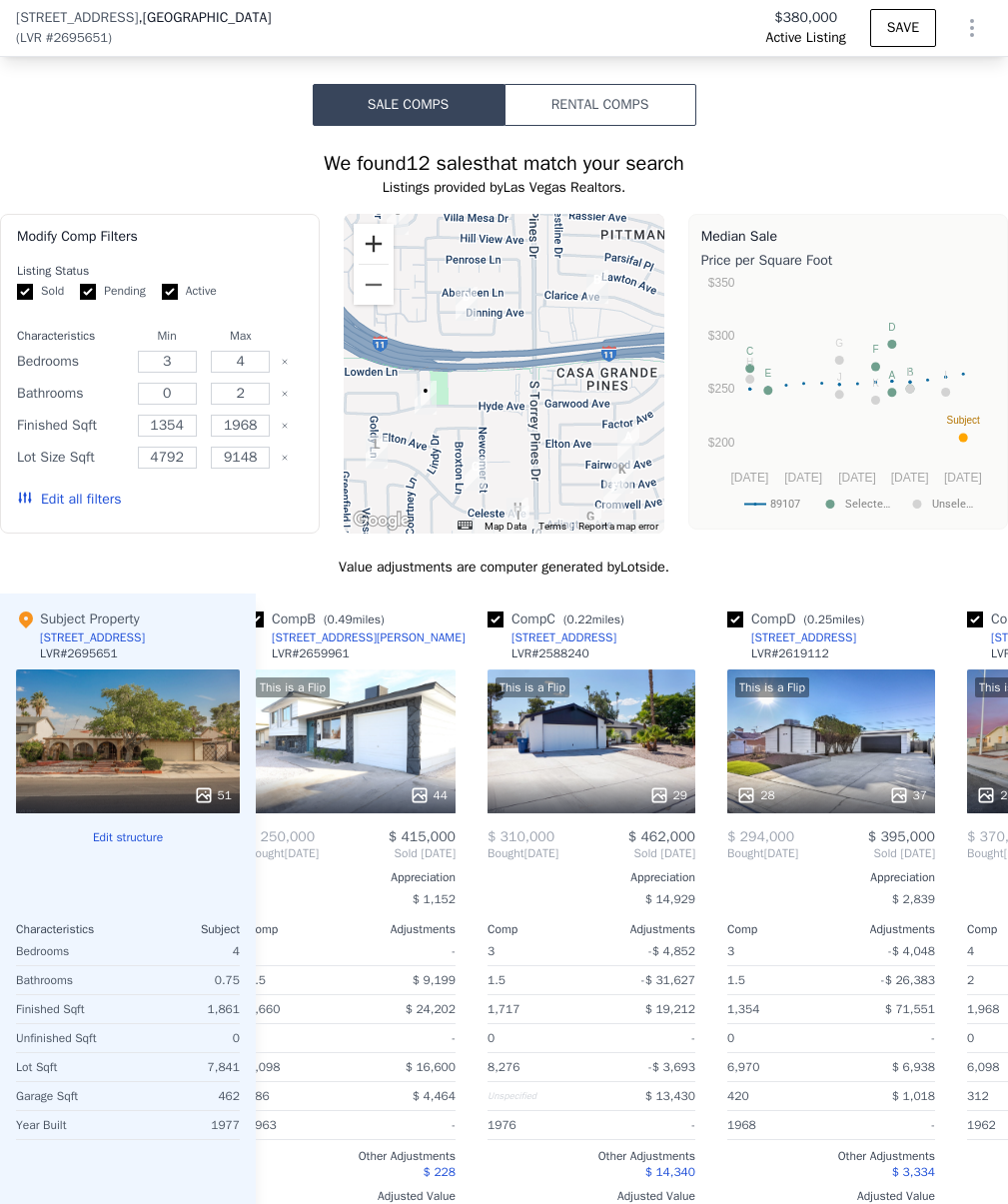 scroll, scrollTop: 0, scrollLeft: 278, axis: horizontal 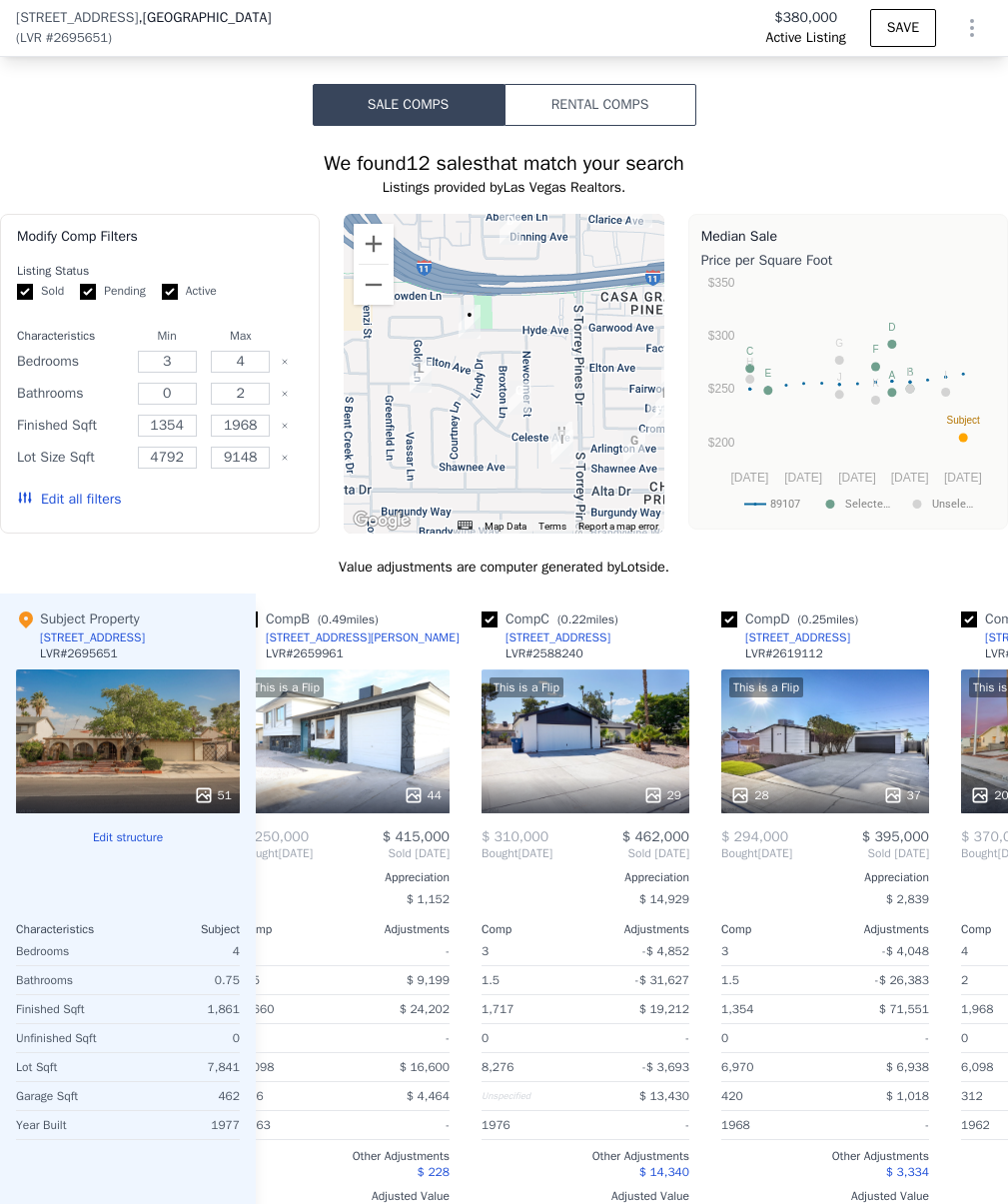 drag, startPoint x: 551, startPoint y: 445, endPoint x: 595, endPoint y: 365, distance: 91.3017 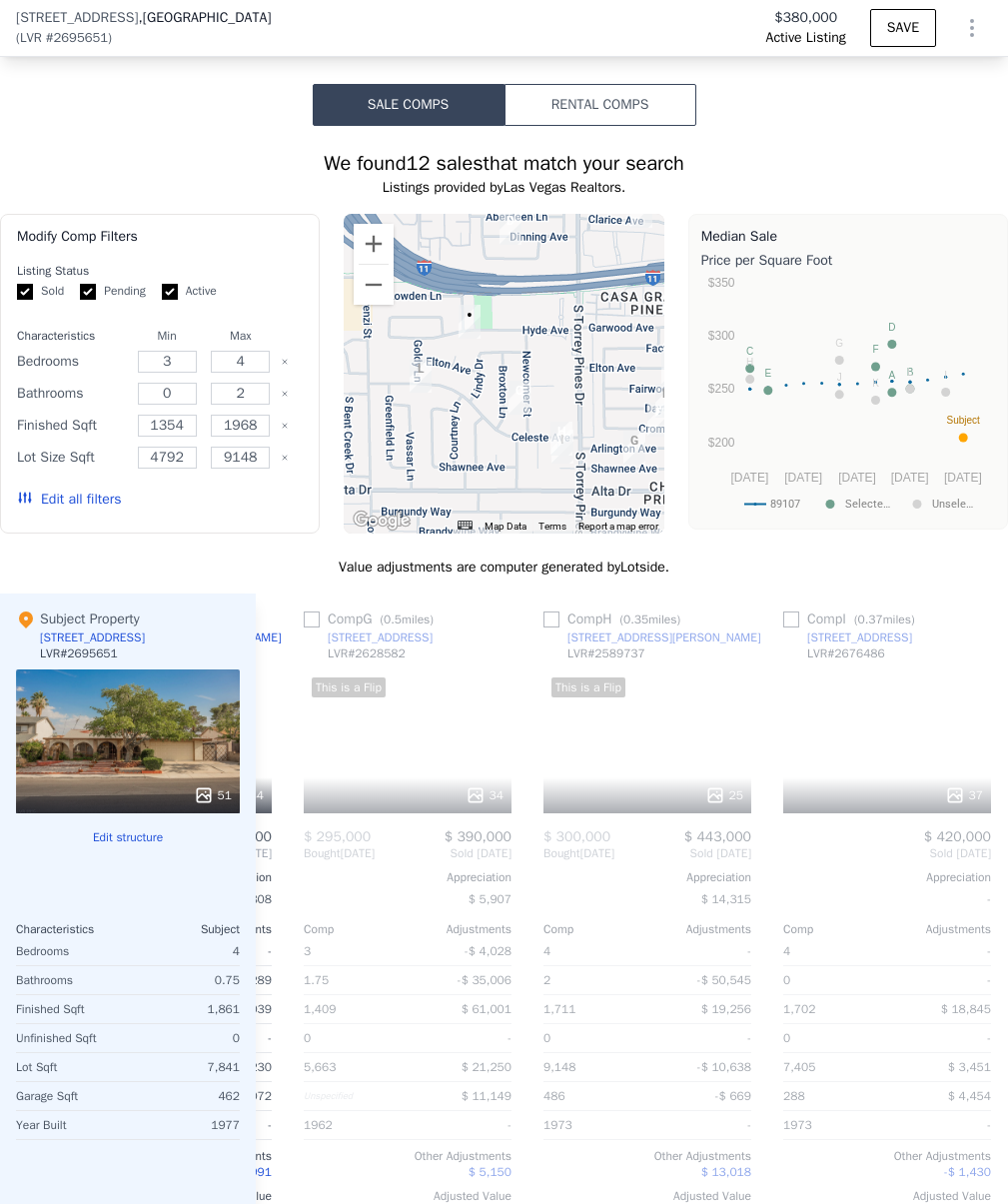 scroll, scrollTop: 0, scrollLeft: 1523, axis: horizontal 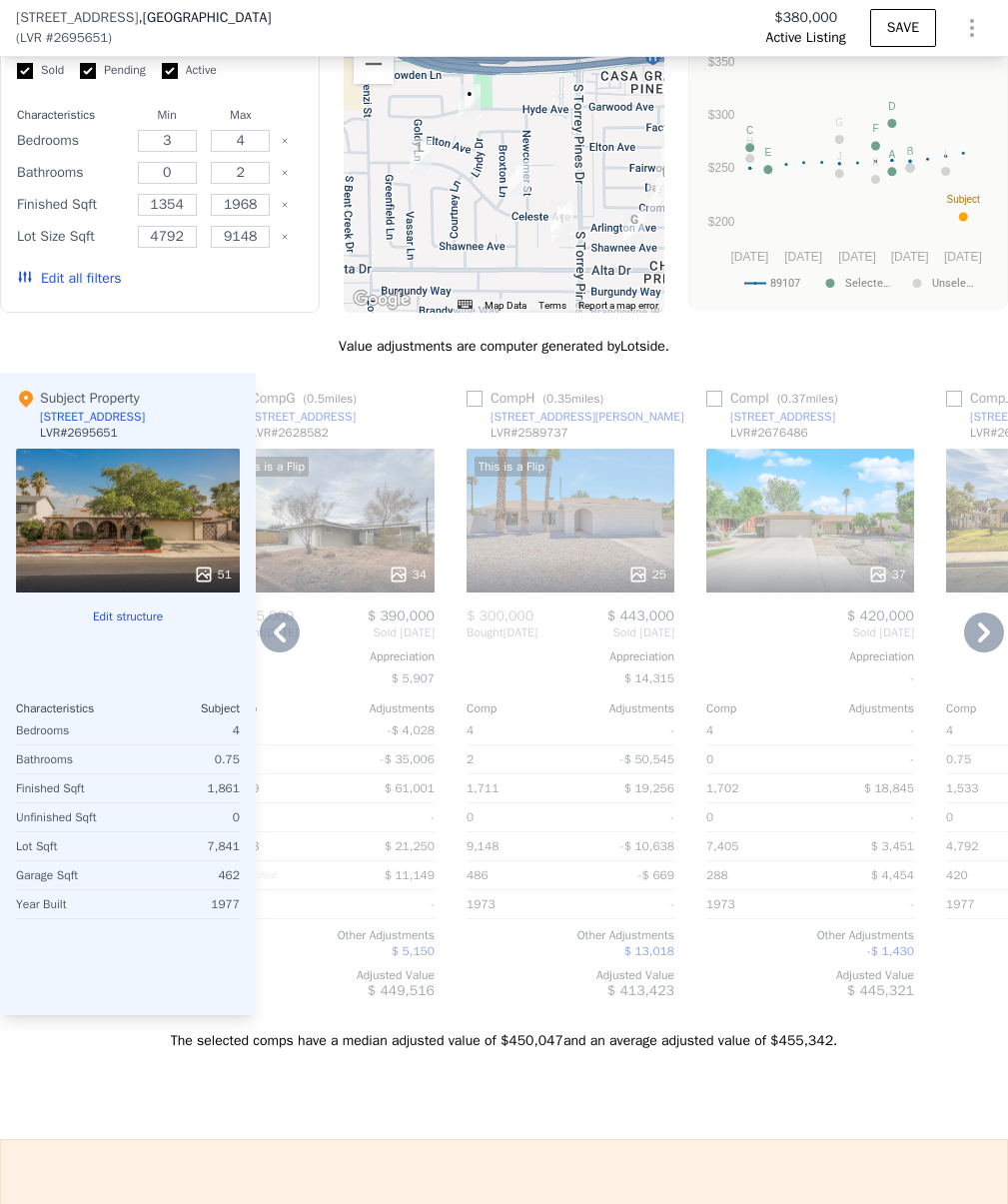 click on "This is a Flip 25" at bounding box center (570, 521) 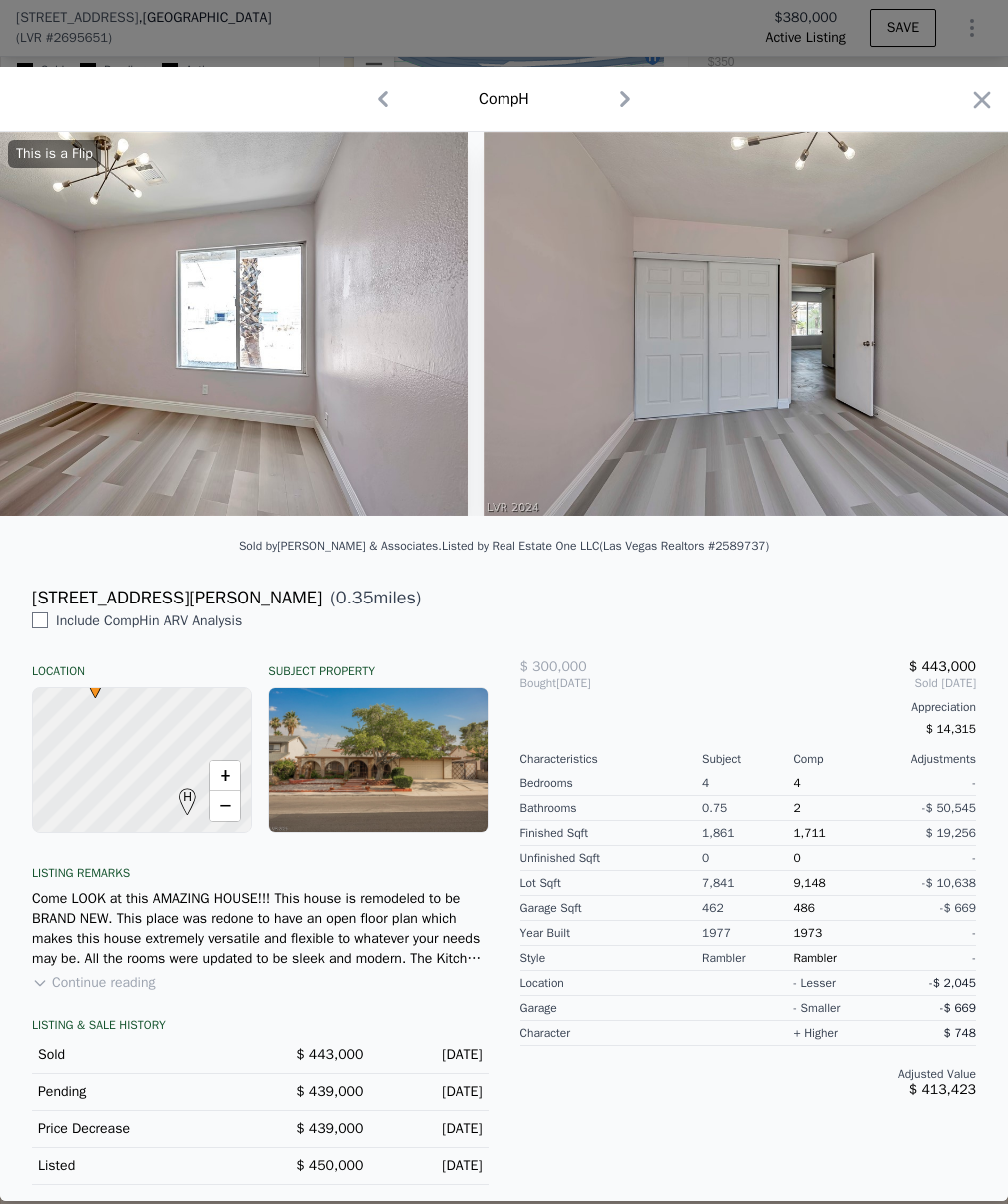 scroll, scrollTop: 0, scrollLeft: 7268, axis: horizontal 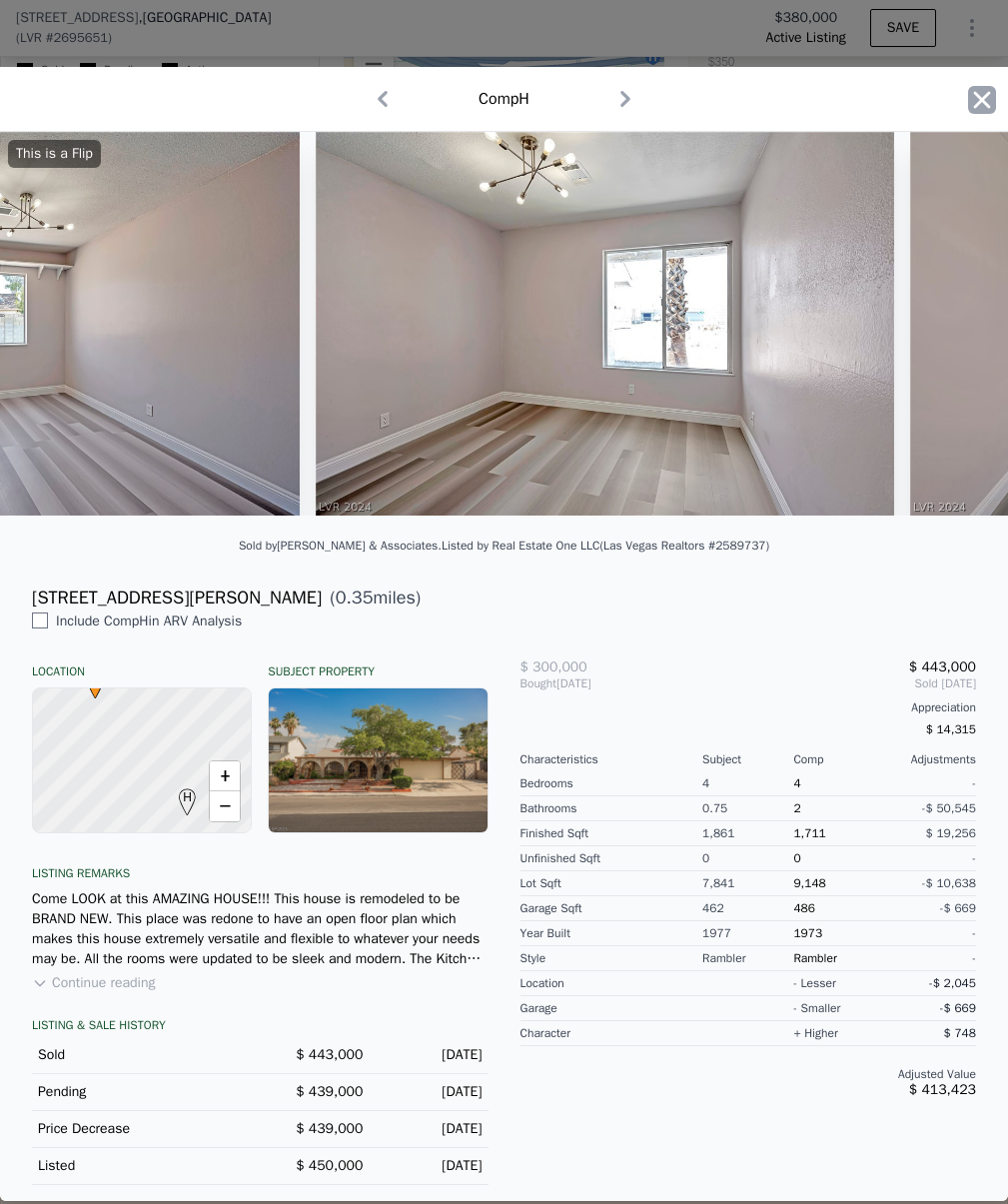 click 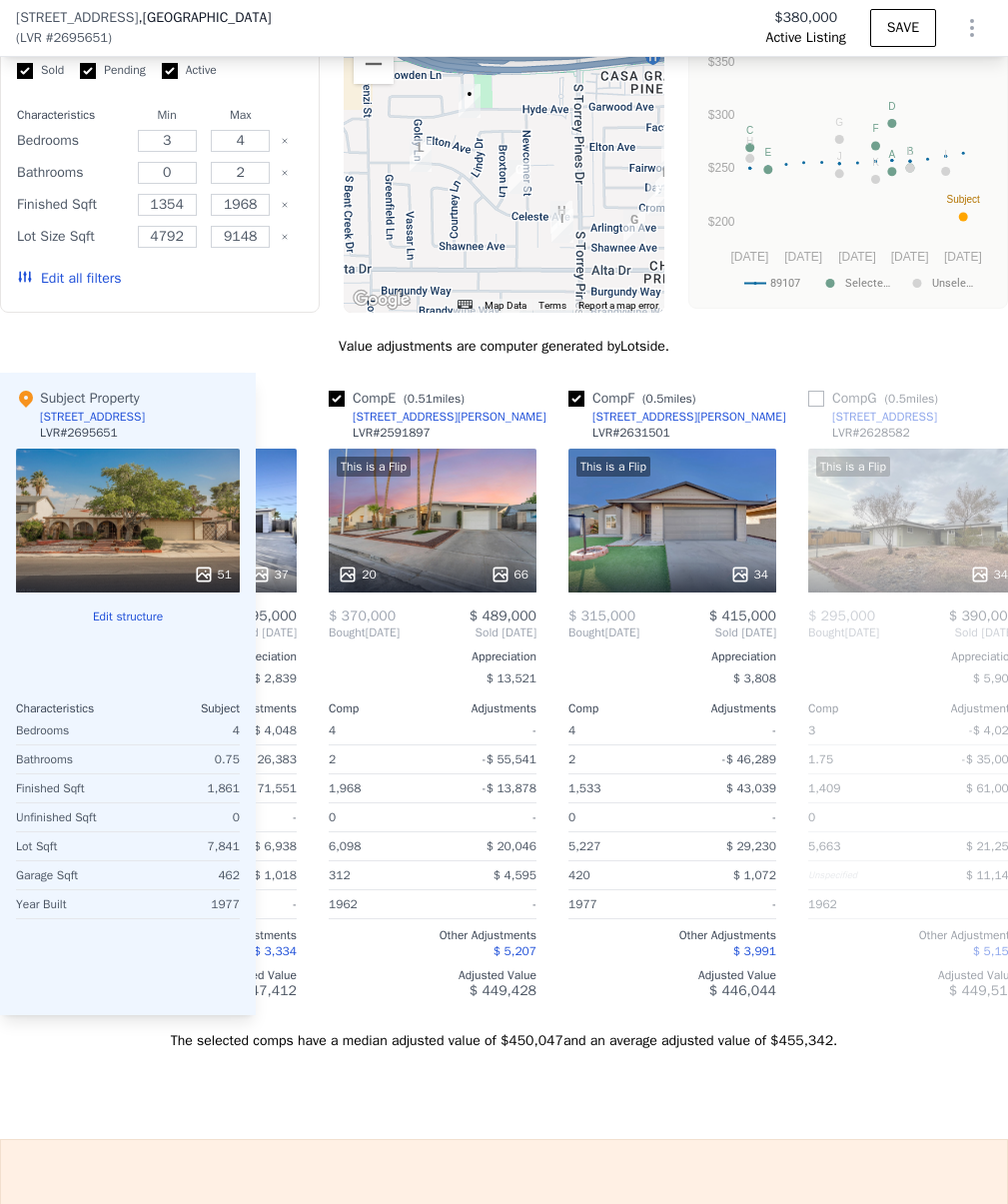 scroll, scrollTop: 0, scrollLeft: 909, axis: horizontal 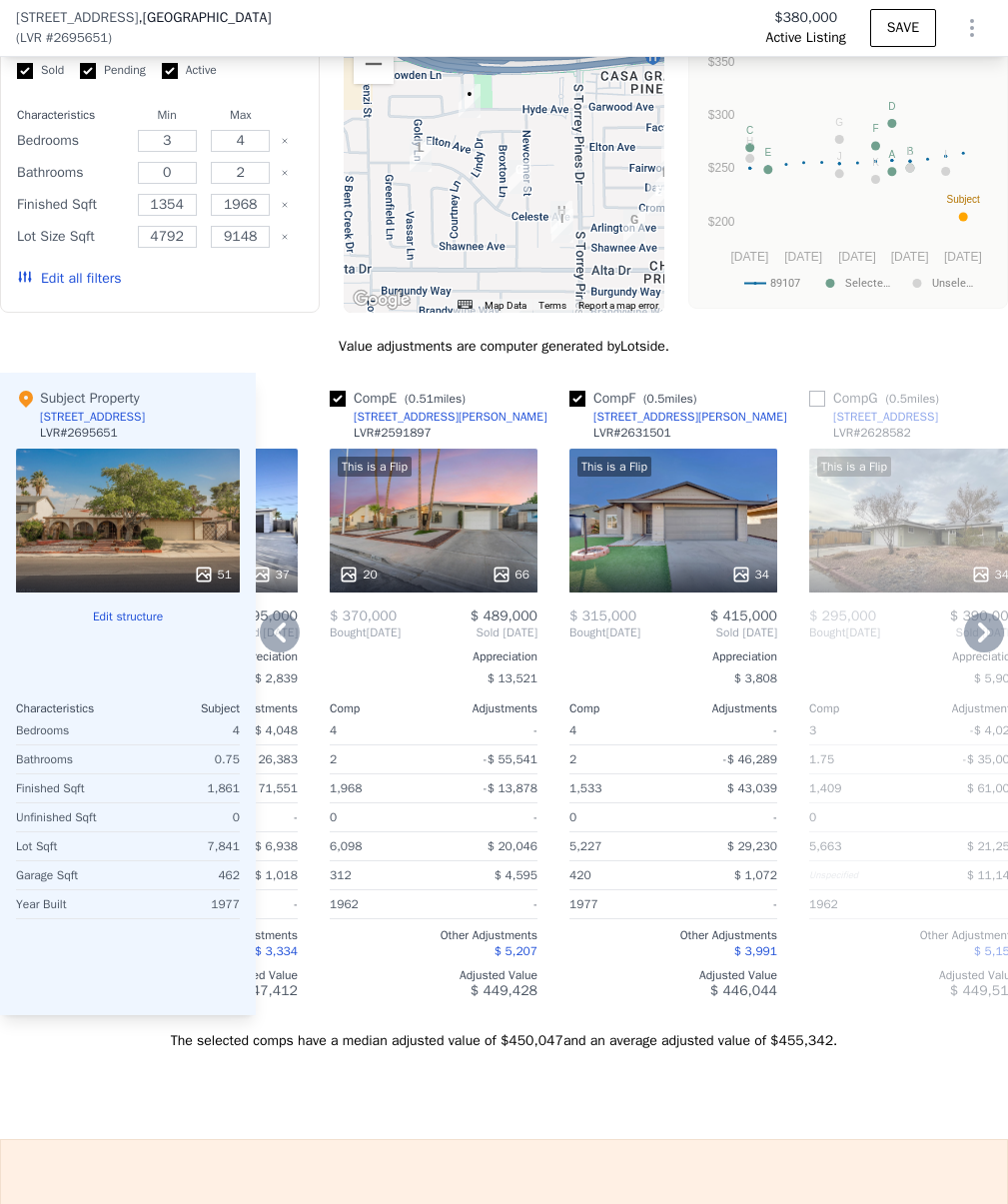 click on "This is a Flip 20 66" at bounding box center (434, 521) 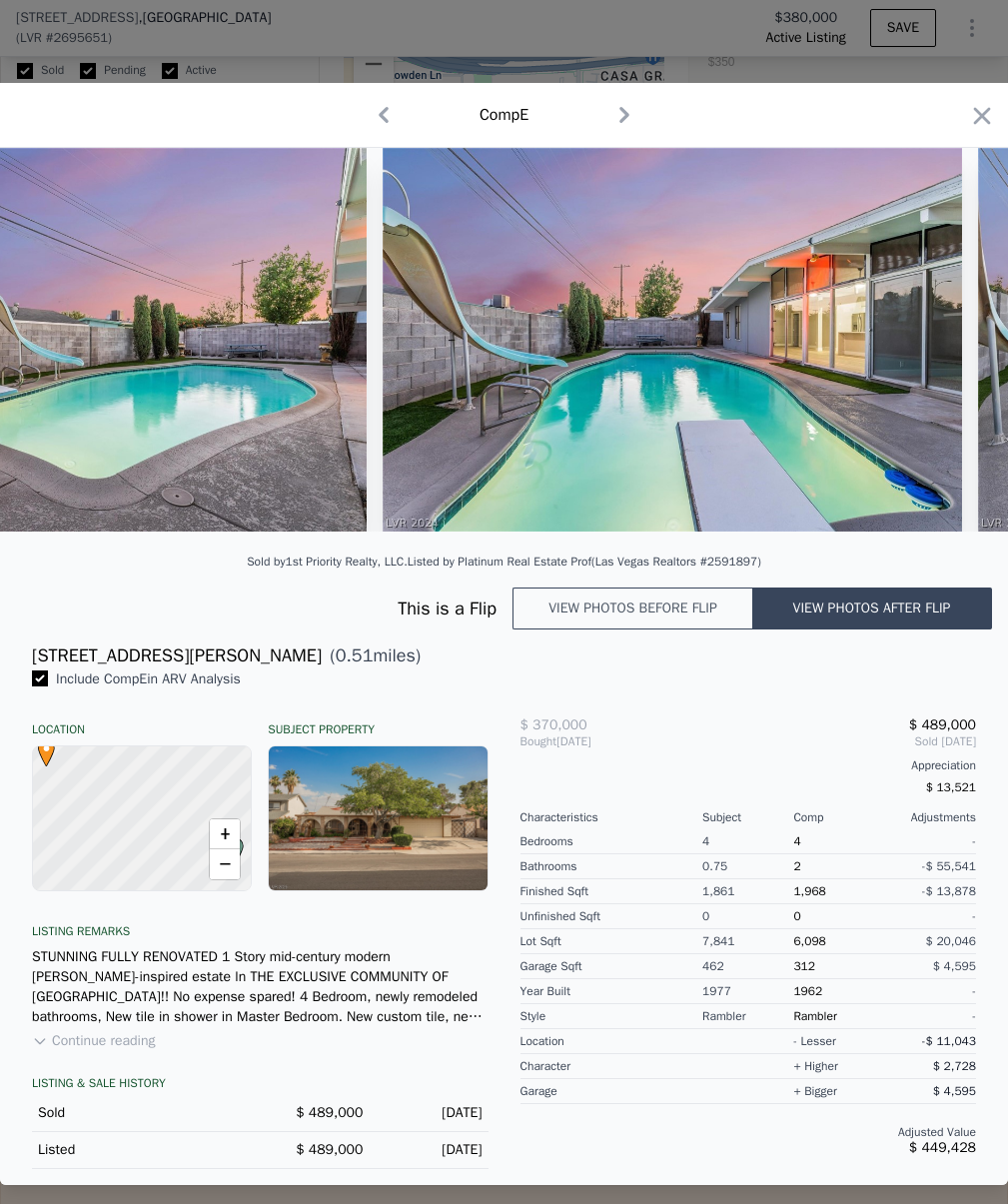 scroll, scrollTop: 0, scrollLeft: 2584, axis: horizontal 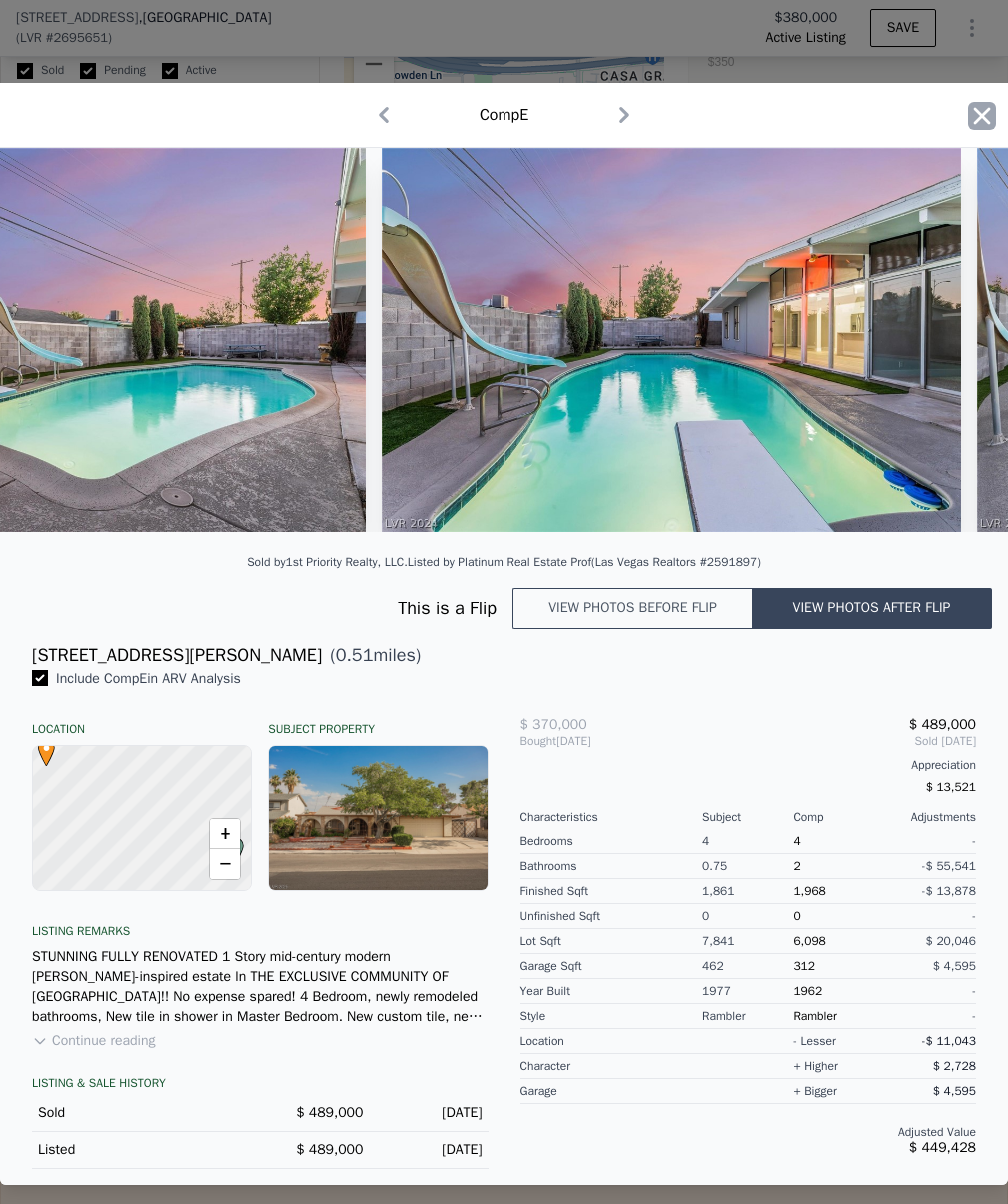 click 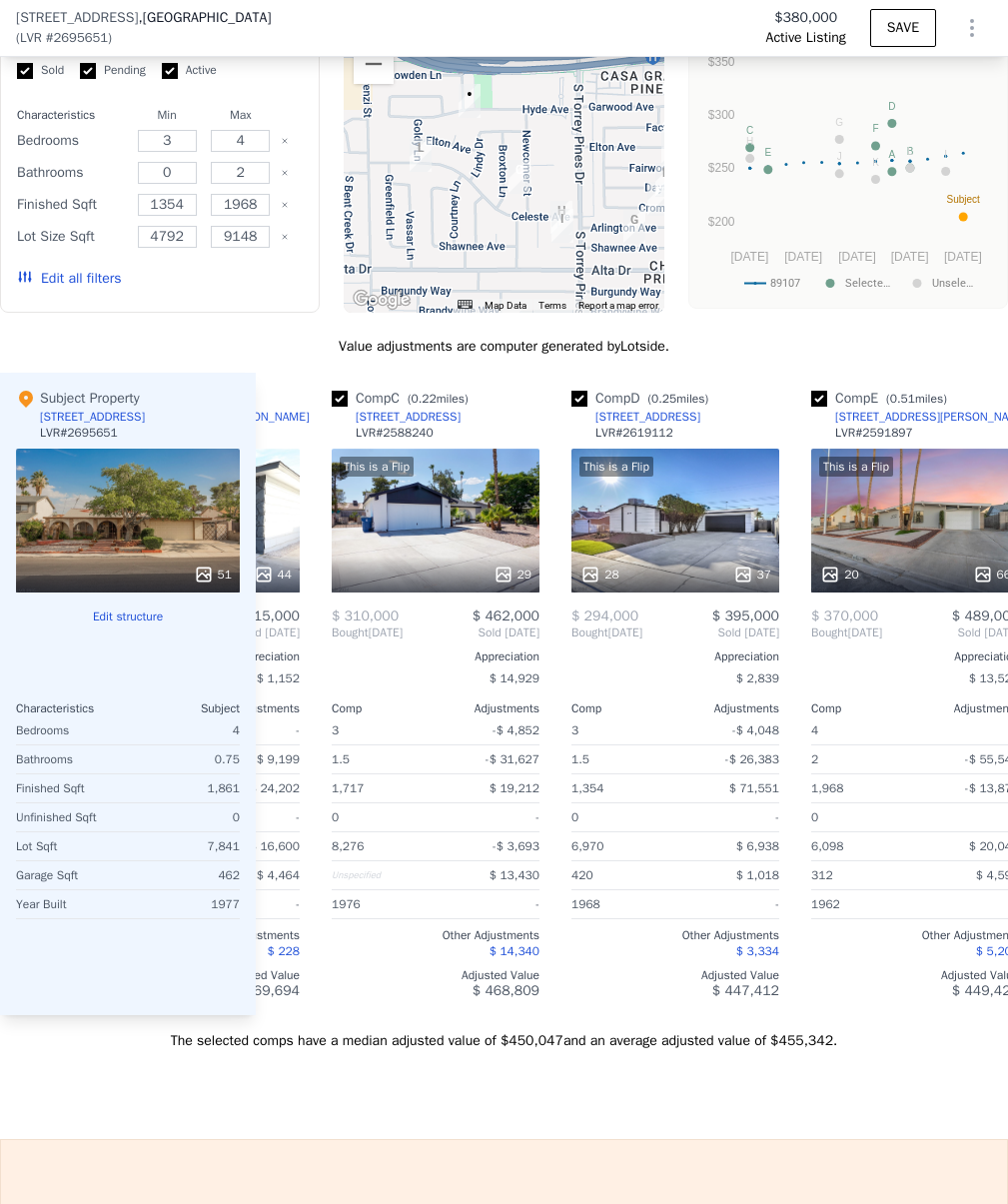 scroll, scrollTop: 0, scrollLeft: 424, axis: horizontal 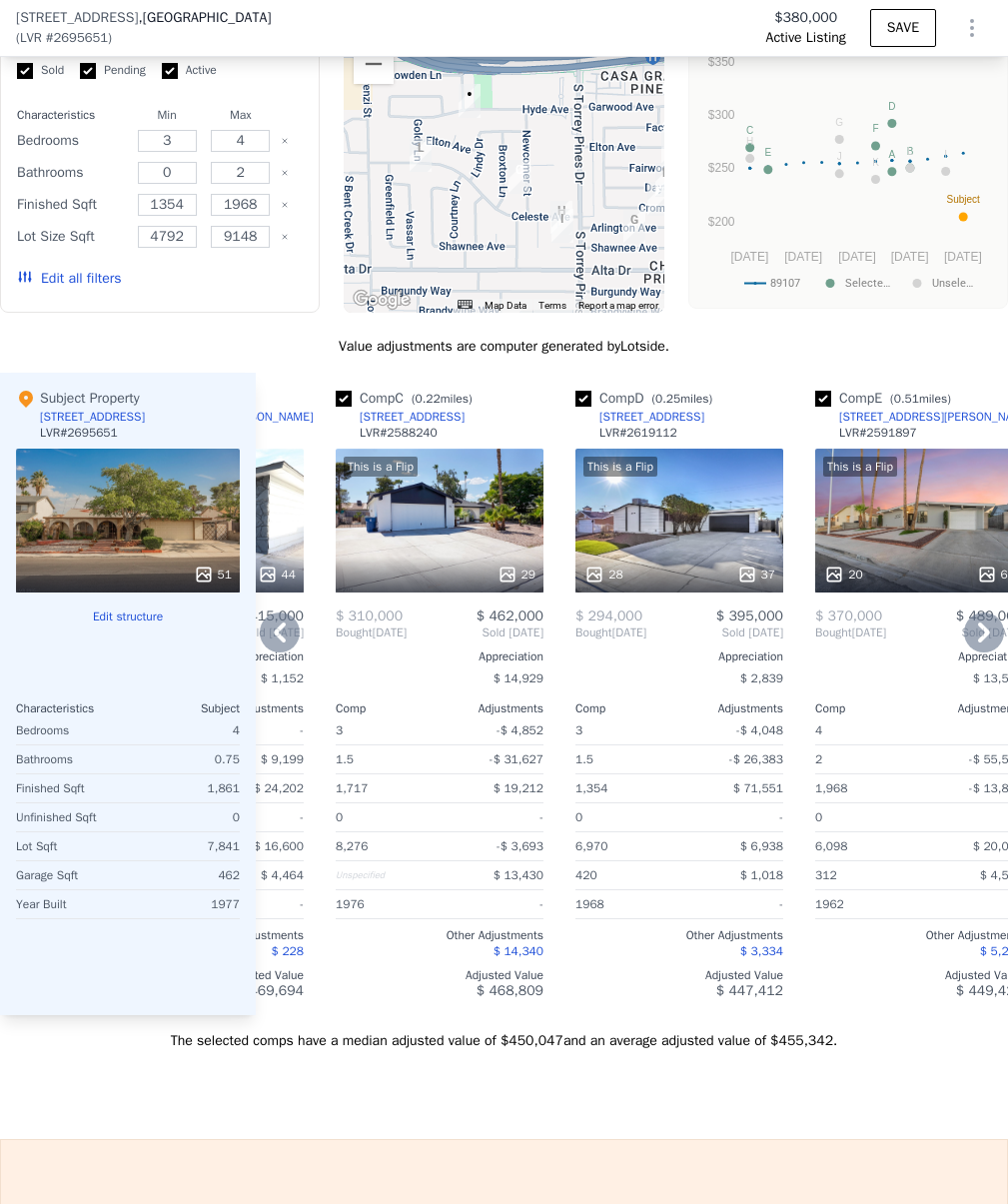 click on "This is a Flip 29" at bounding box center [440, 521] 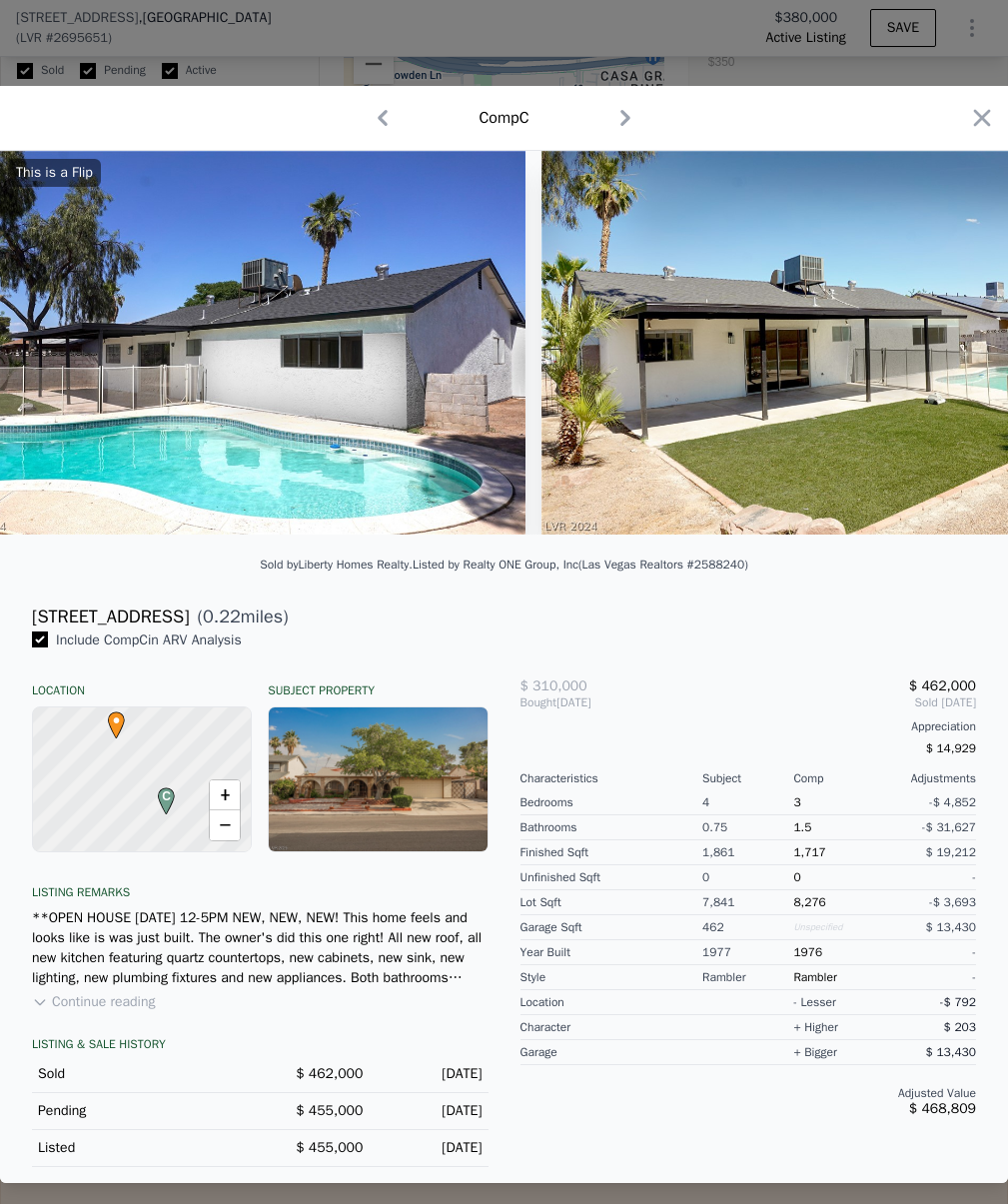 scroll, scrollTop: 0, scrollLeft: 11866, axis: horizontal 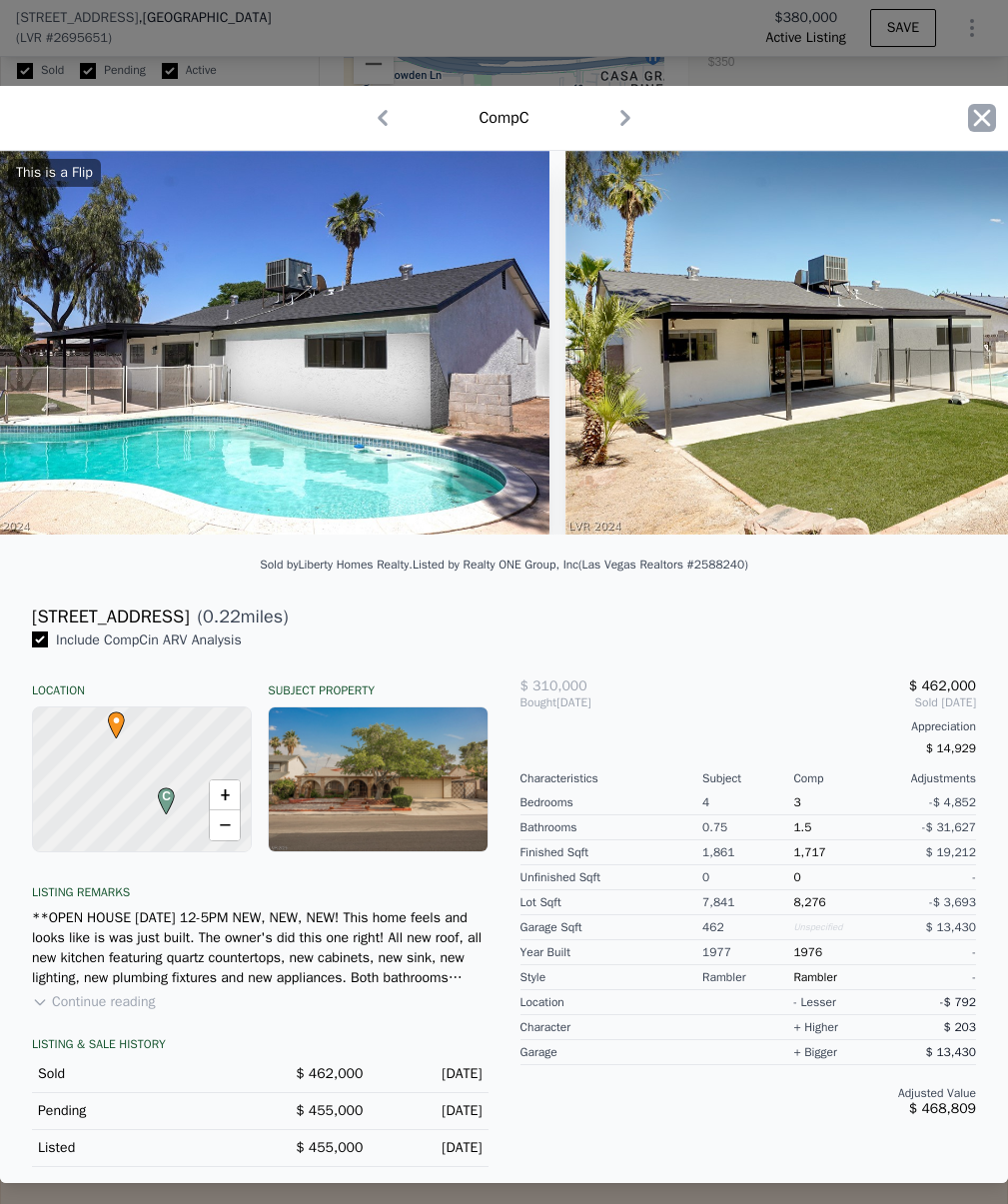 click 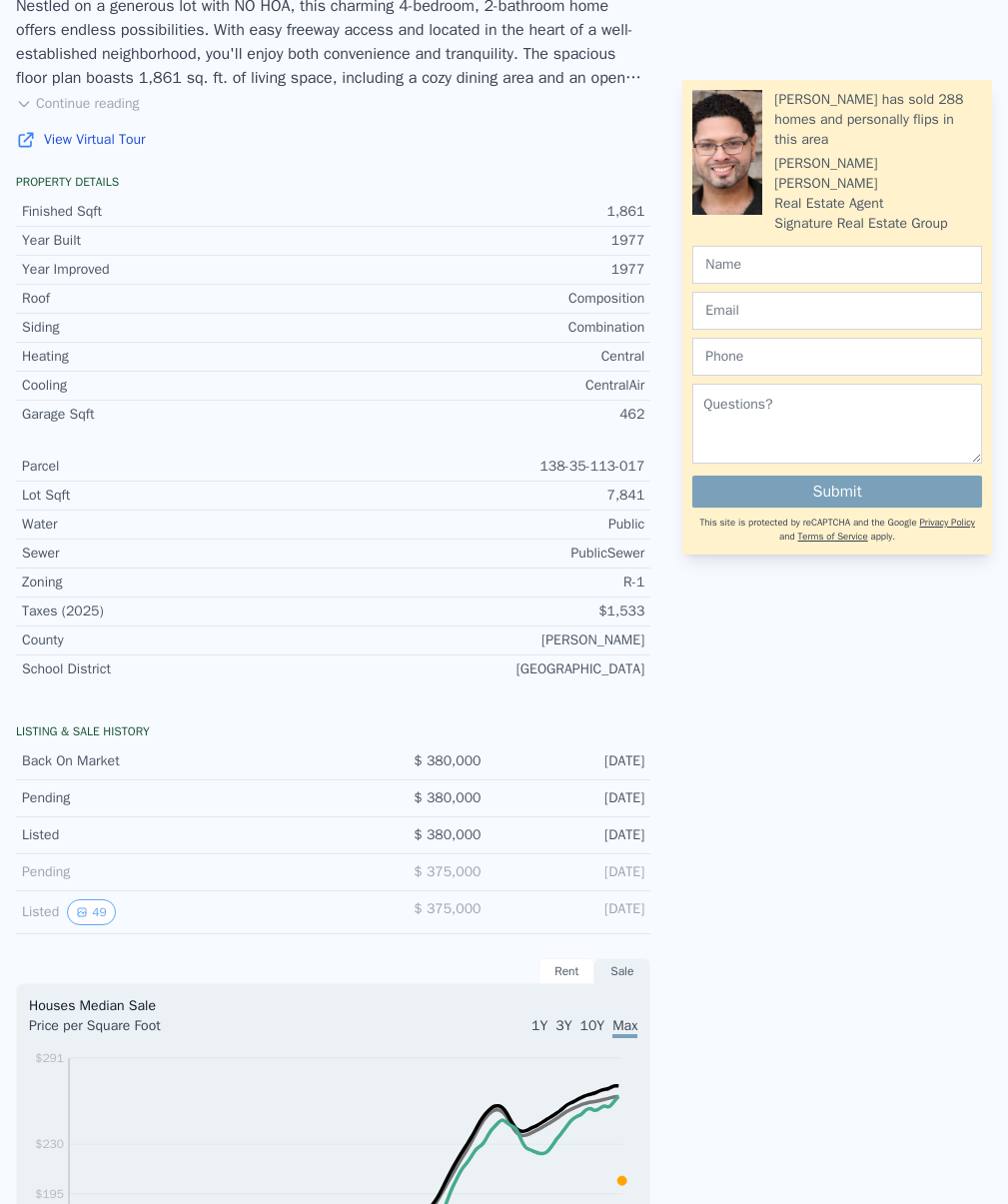 scroll, scrollTop: 0, scrollLeft: 0, axis: both 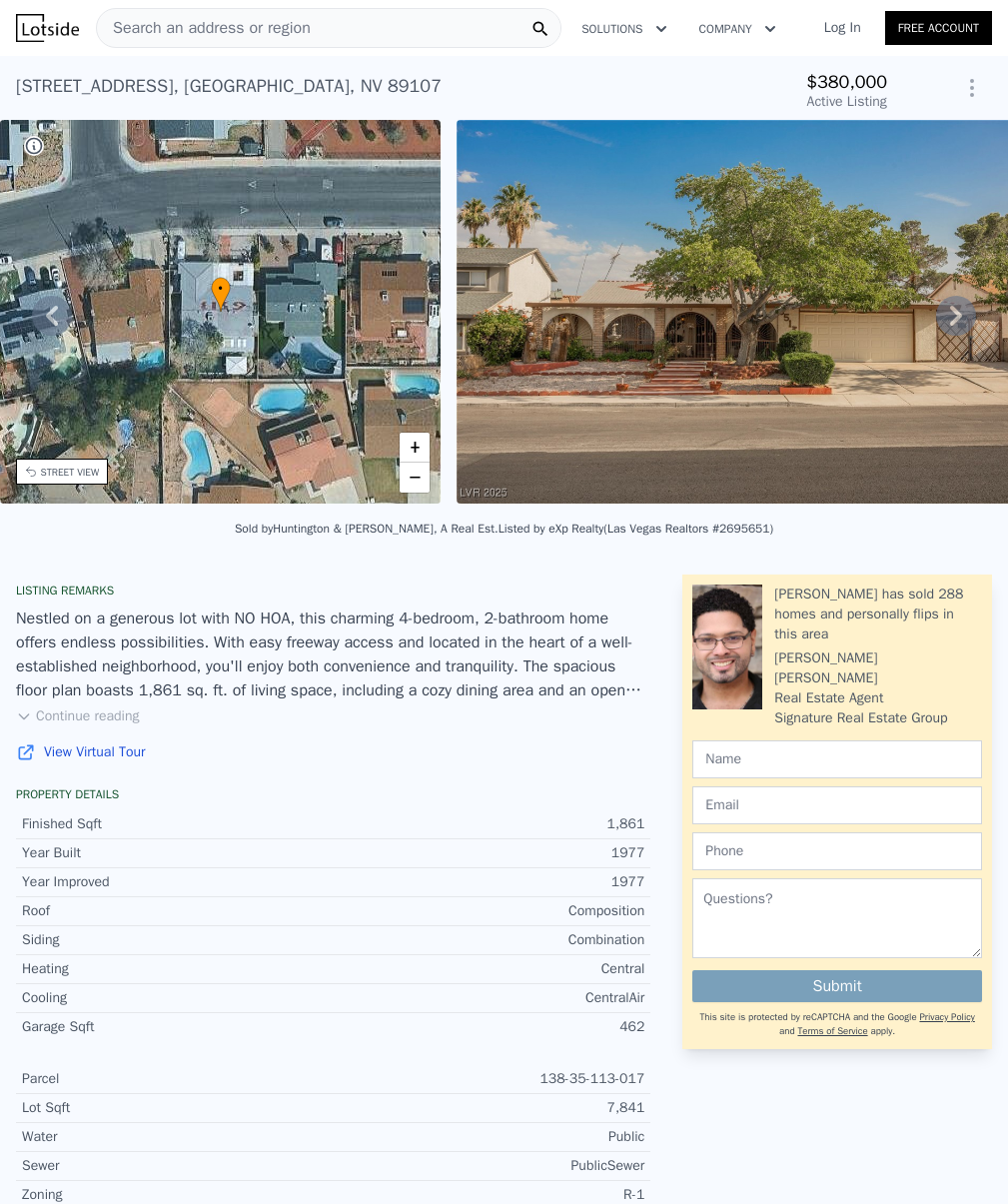 click on "Search an address or region" at bounding box center (204, 28) 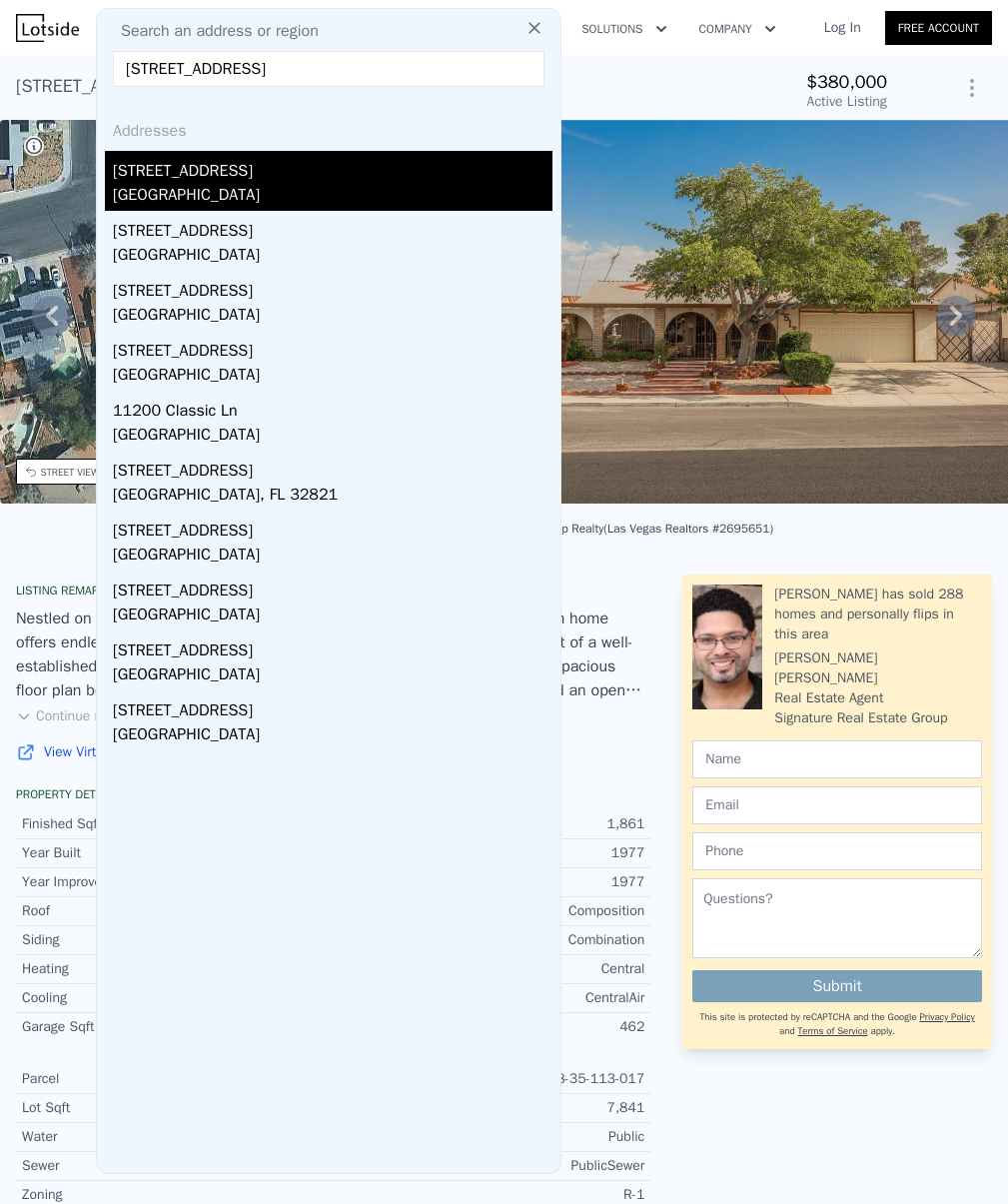 type on "[STREET_ADDRESS]" 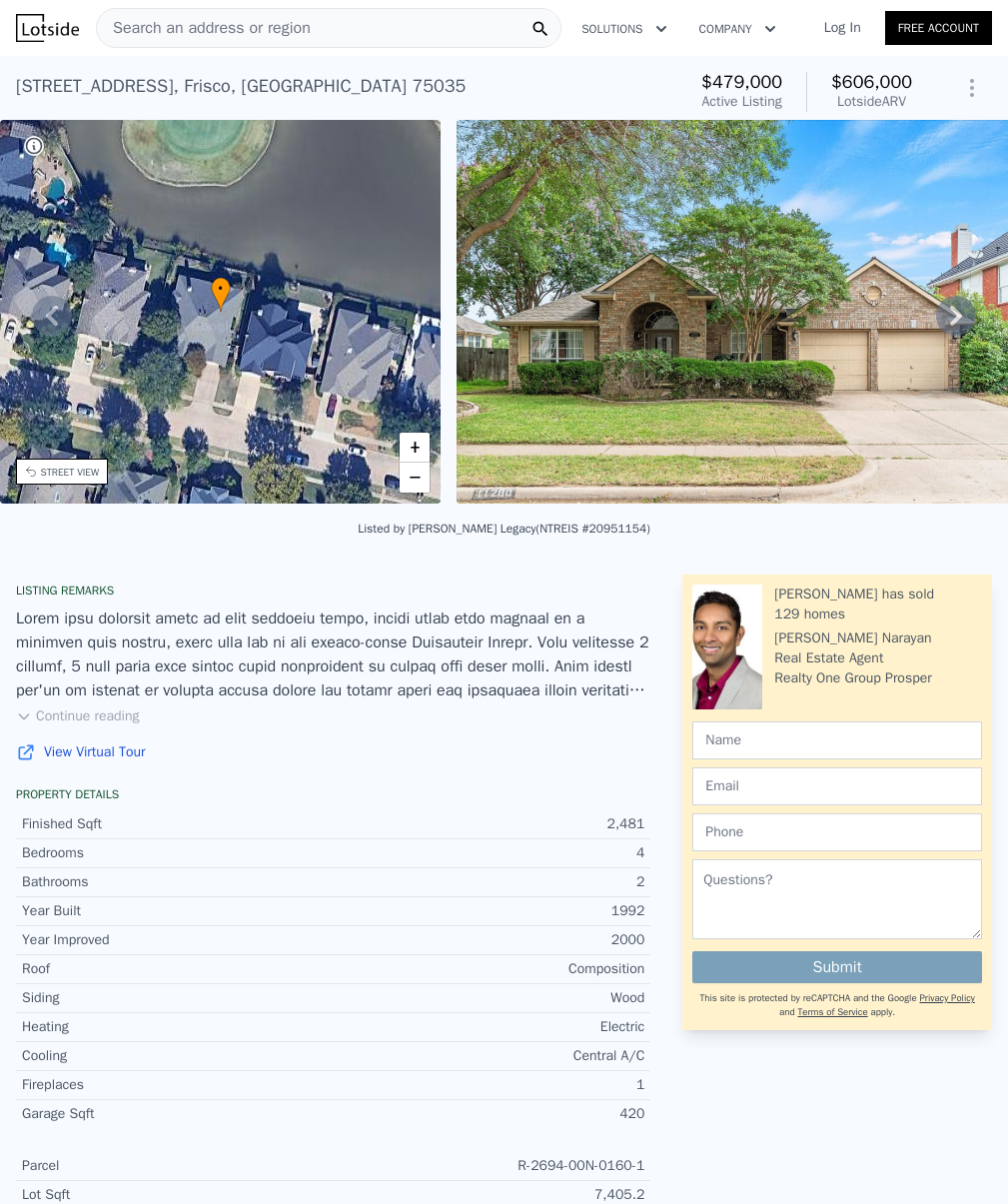 click on "Continue reading" at bounding box center (77, 716) 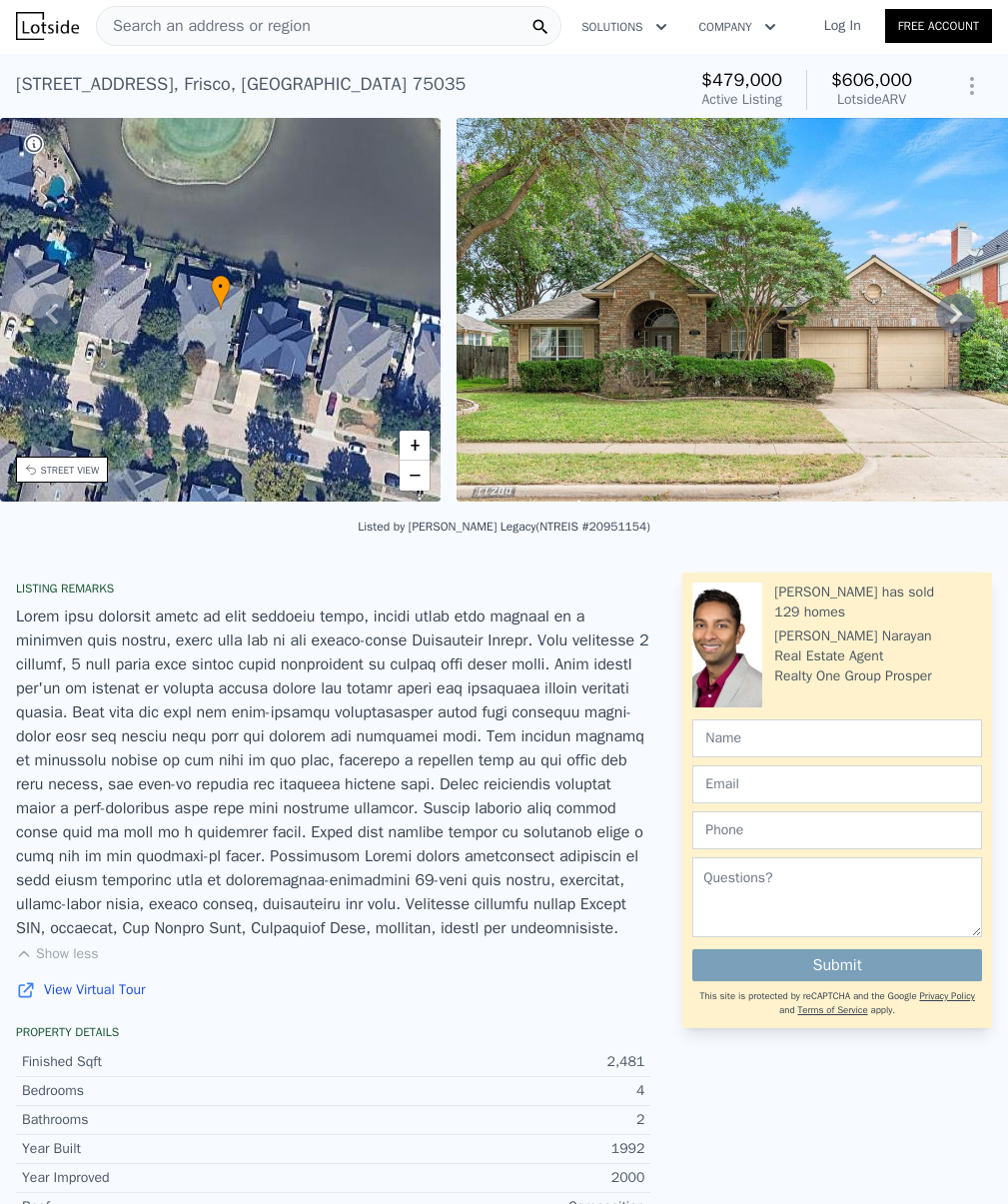 scroll, scrollTop: 0, scrollLeft: 0, axis: both 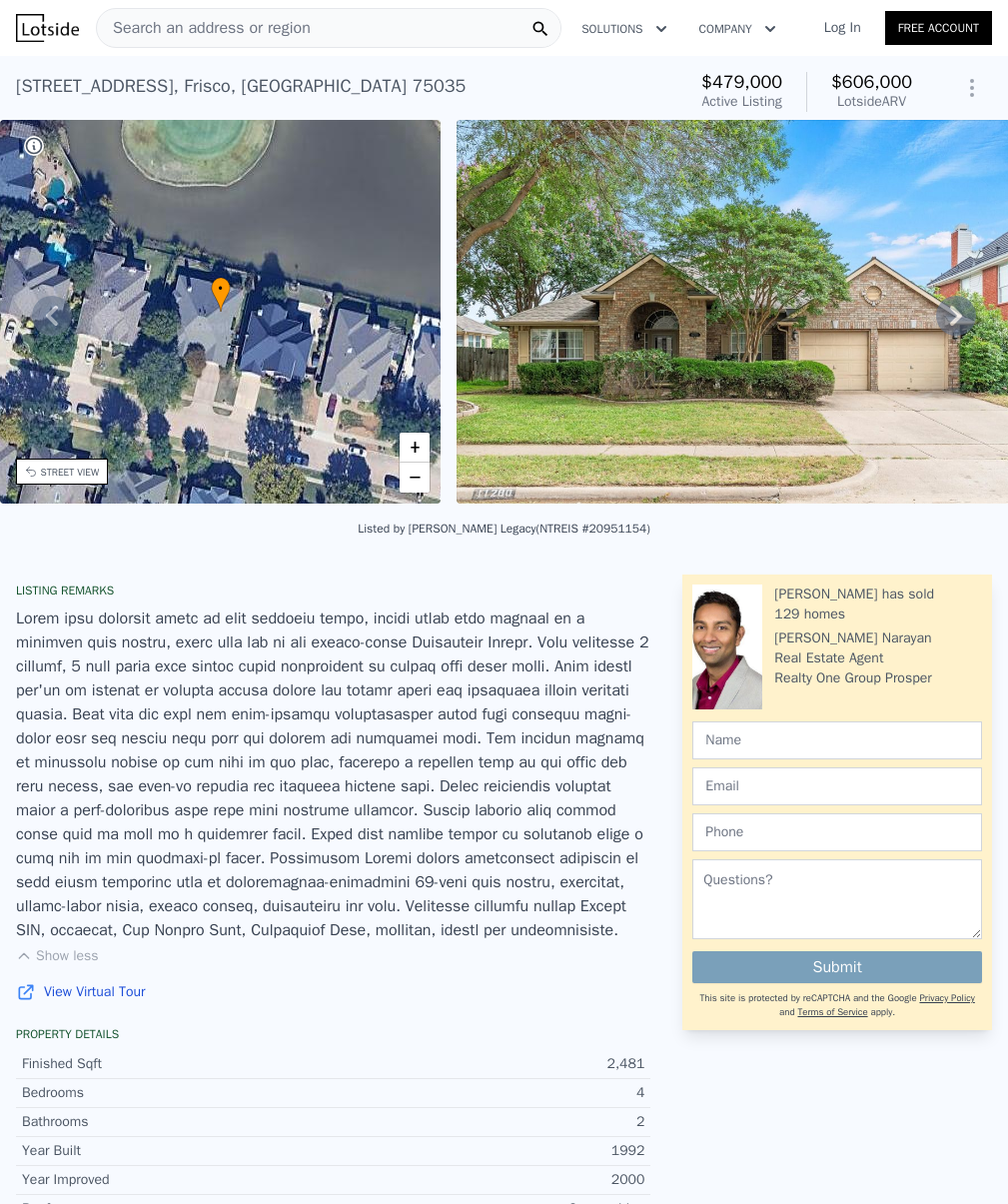 click 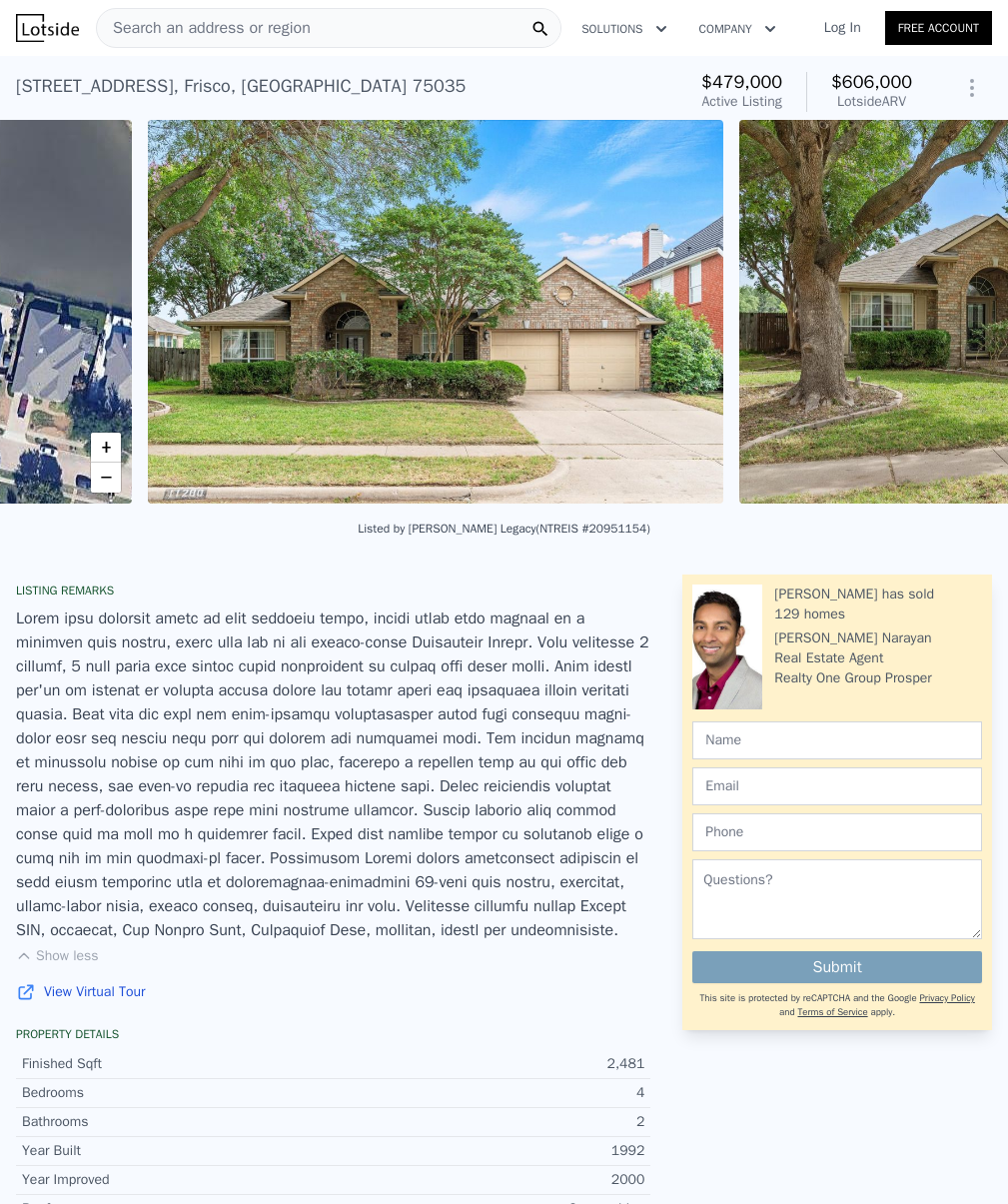 scroll, scrollTop: 0, scrollLeft: 914, axis: horizontal 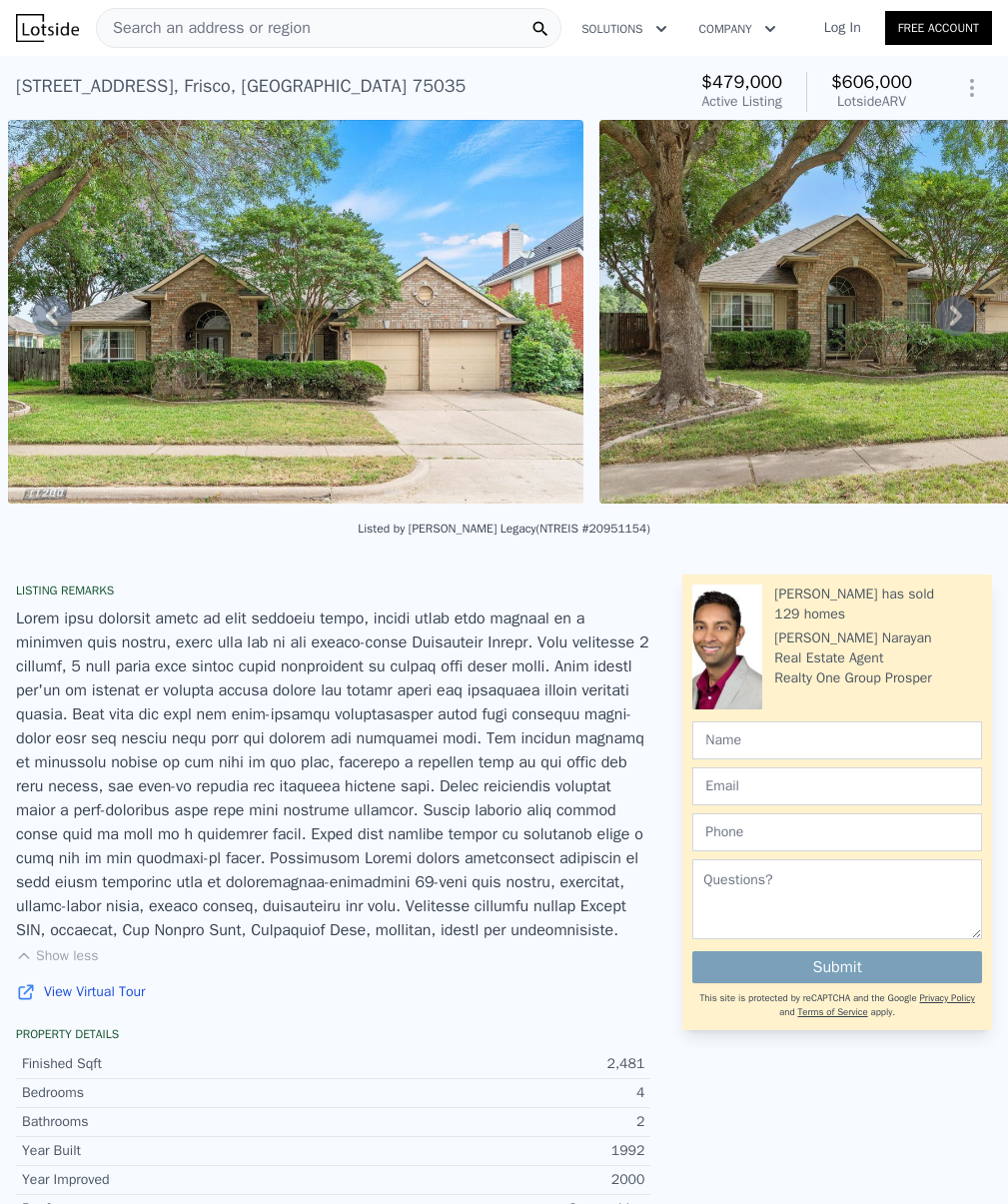 click on "•
+ −
•
+ − STREET VIEW                 ← Move left → Move right ↑ Move up ↓ Move down + Zoom in - Zoom out             [STREET_ADDRESS][PERSON_NAME][US_STATE][PERSON_NAME]            View on Google Maps        Custom Imagery                 This image is no longer available                                      Rotate the view          Keyboard shortcuts Map Data © 2025 Google © 2025 Google Terms Report a problem                 ← Move left → Move right ↑ Move up ↓ Move down + Zoom in - Zoom out             [GEOGRAPHIC_DATA], [US_STATE]         [GEOGRAPHIC_DATA], [US_STATE]            View on Google Maps        Custom Imagery                 This image is no longer available                                      Rotate the view          Keyboard shortcuts Map Data © 2025 Google © 2025 Google Terms Report a problem                 ← Move left → Move right ↑ Move up ↓ Move down + Zoom in -" at bounding box center (504, 315) 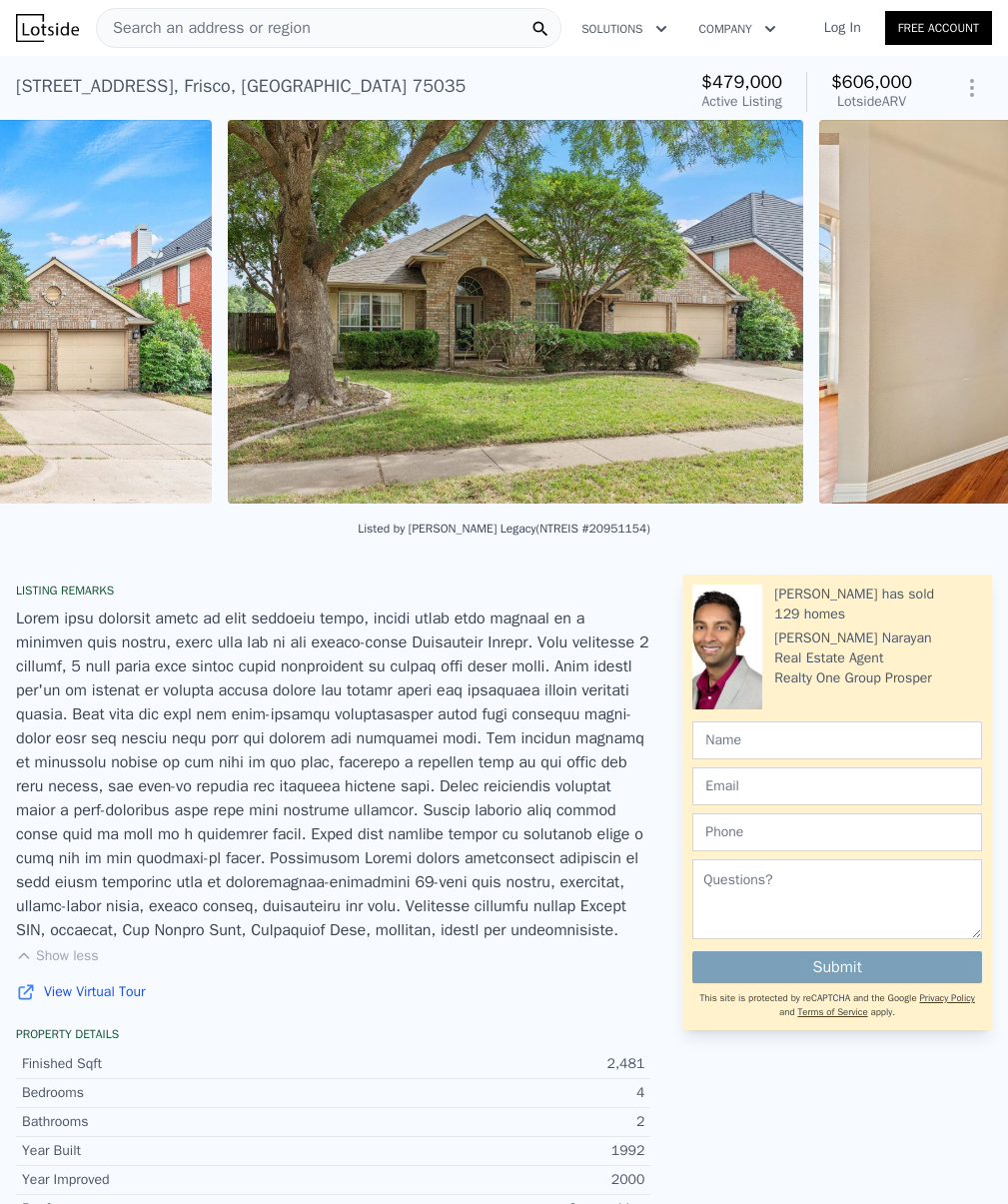 scroll, scrollTop: 0, scrollLeft: 1506, axis: horizontal 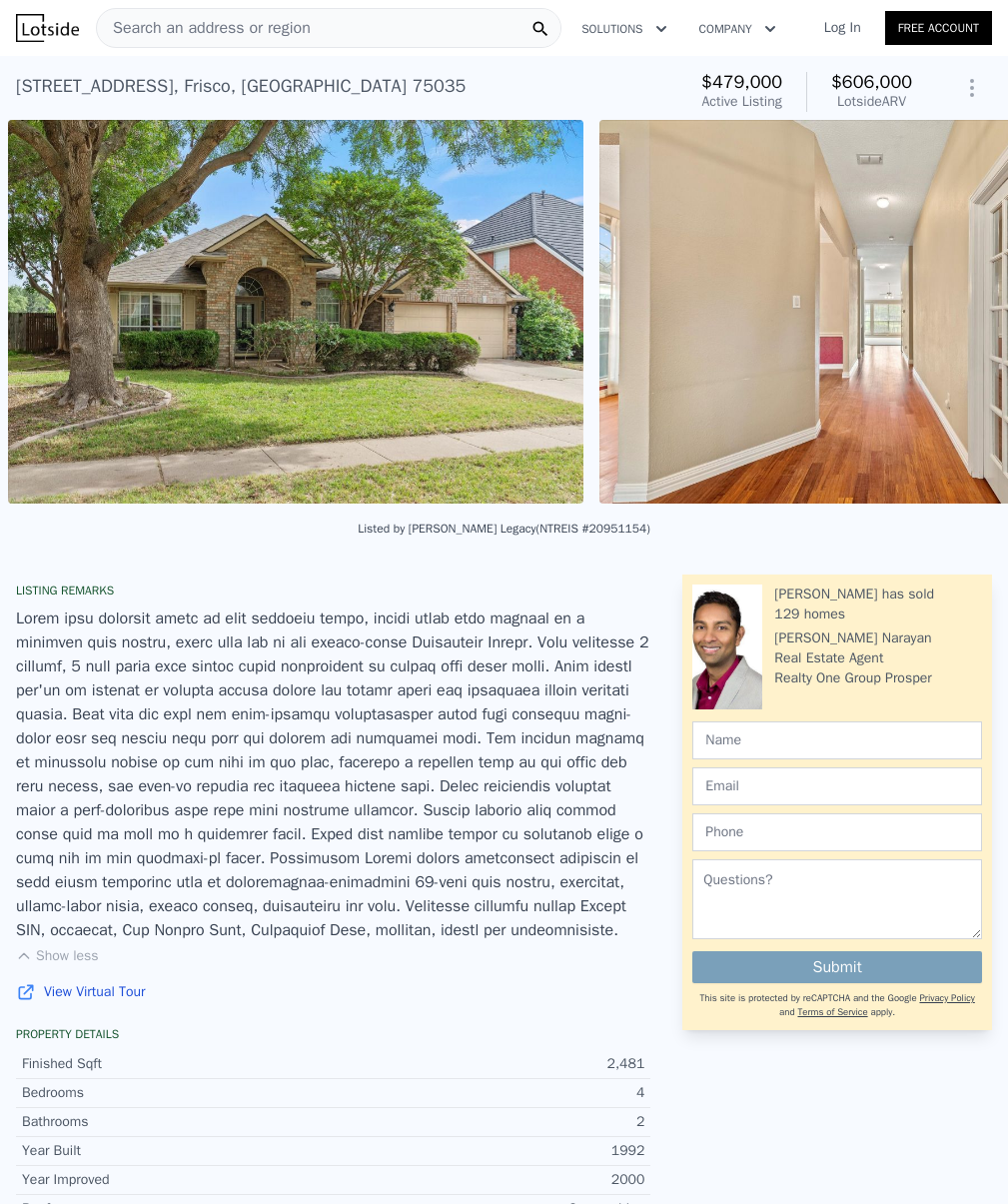 click on "•
+ −
•
+ − STREET VIEW                 ← Move left → Move right ↑ Move up ↓ Move down + Zoom in - Zoom out             [STREET_ADDRESS][PERSON_NAME][US_STATE][PERSON_NAME]            View on Google Maps        Custom Imagery                 This image is no longer available                                      Rotate the view          Keyboard shortcuts Map Data © 2025 Google © 2025 Google Terms Report a problem                 ← Move left → Move right ↑ Move up ↓ Move down + Zoom in - Zoom out             [GEOGRAPHIC_DATA], [US_STATE]         [GEOGRAPHIC_DATA], [US_STATE]            View on Google Maps        Custom Imagery                 This image is no longer available                                      Rotate the view          Keyboard shortcuts Map Data © 2025 Google © 2025 Google Terms Report a problem                 ← Move left → Move right ↑ Move up ↓ Move down + Zoom in -" at bounding box center (504, 315) 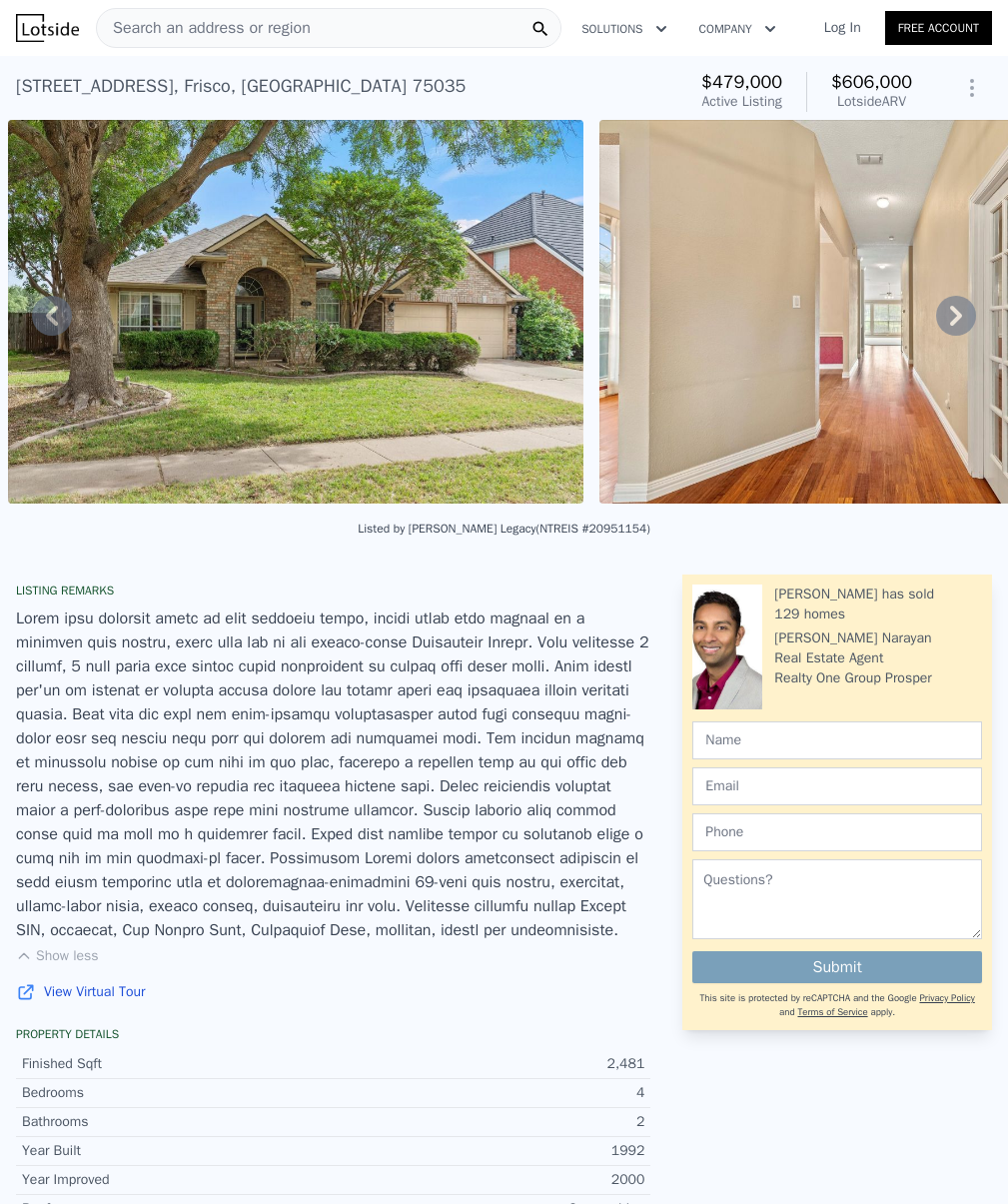click 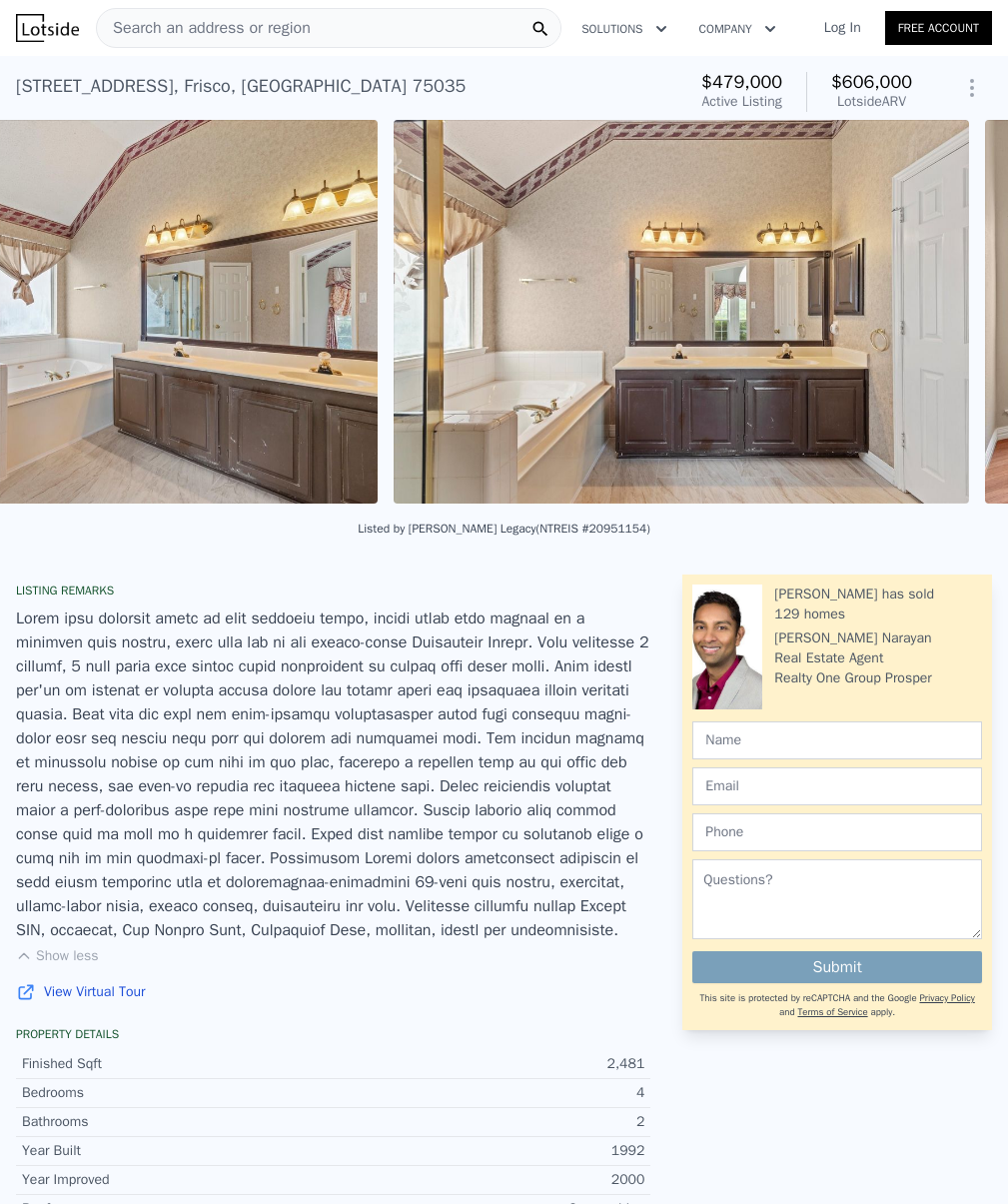 scroll, scrollTop: 0, scrollLeft: 14511, axis: horizontal 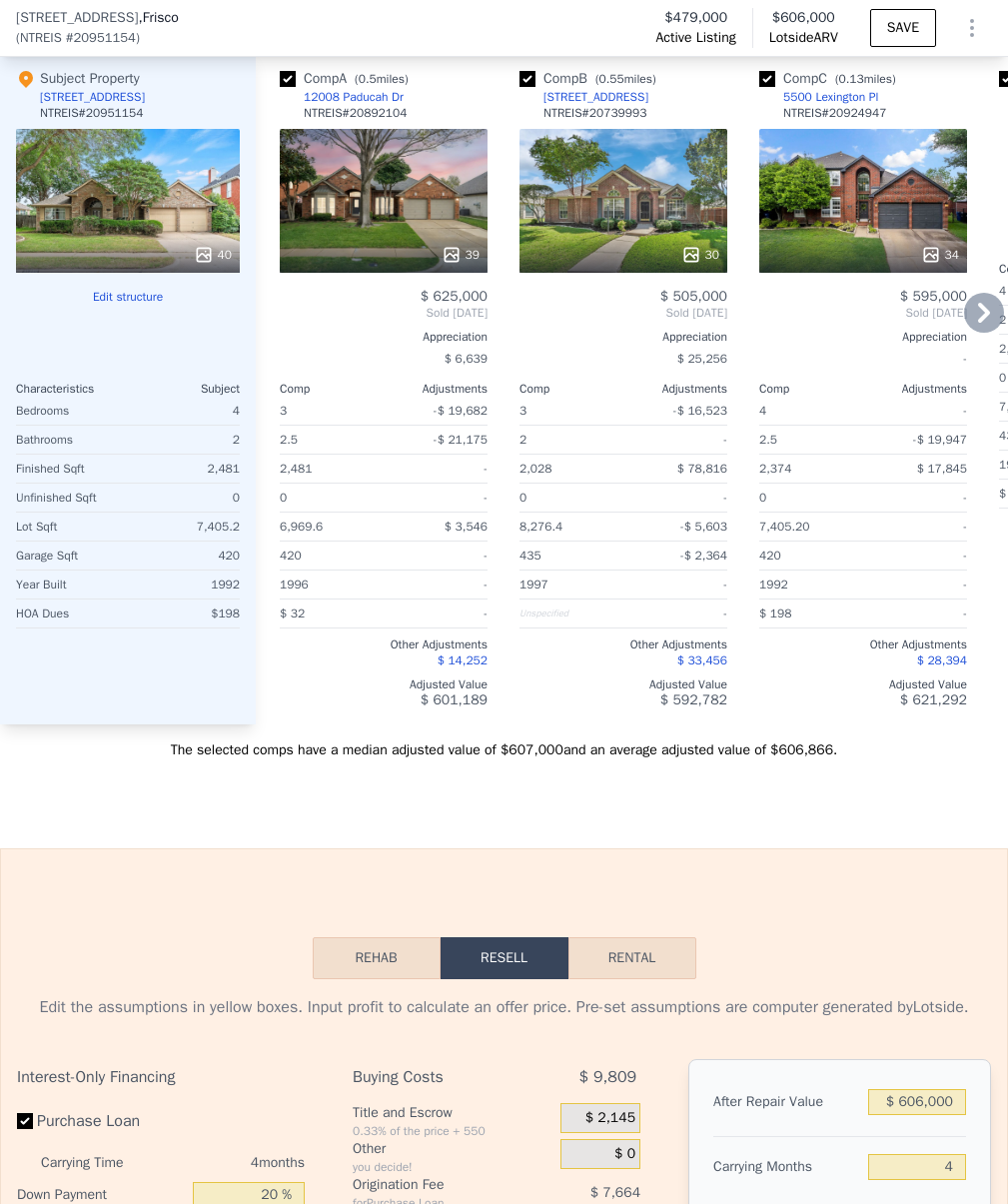 click on "39" at bounding box center [384, 201] 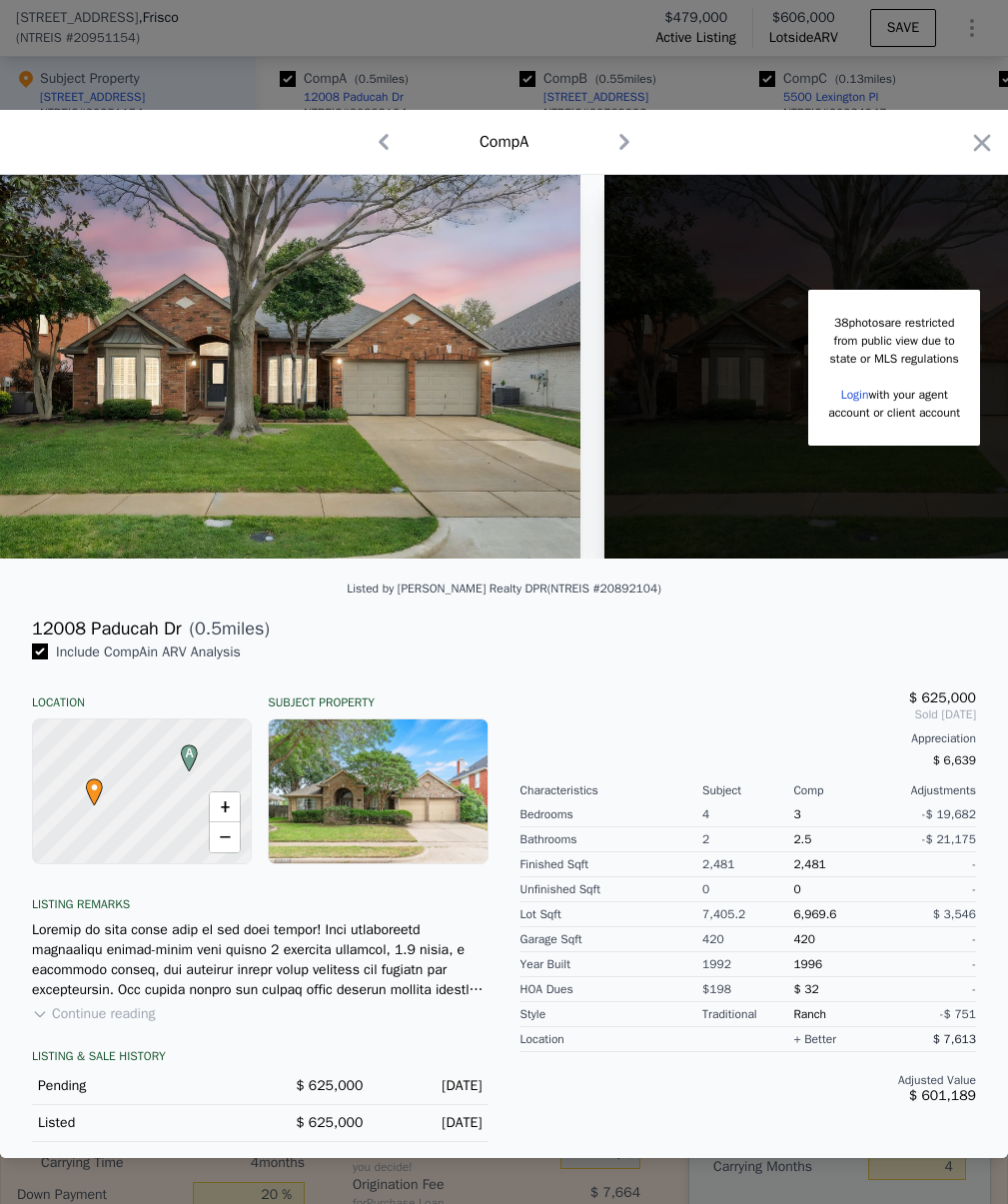click on "Continue reading" at bounding box center [93, 1014] 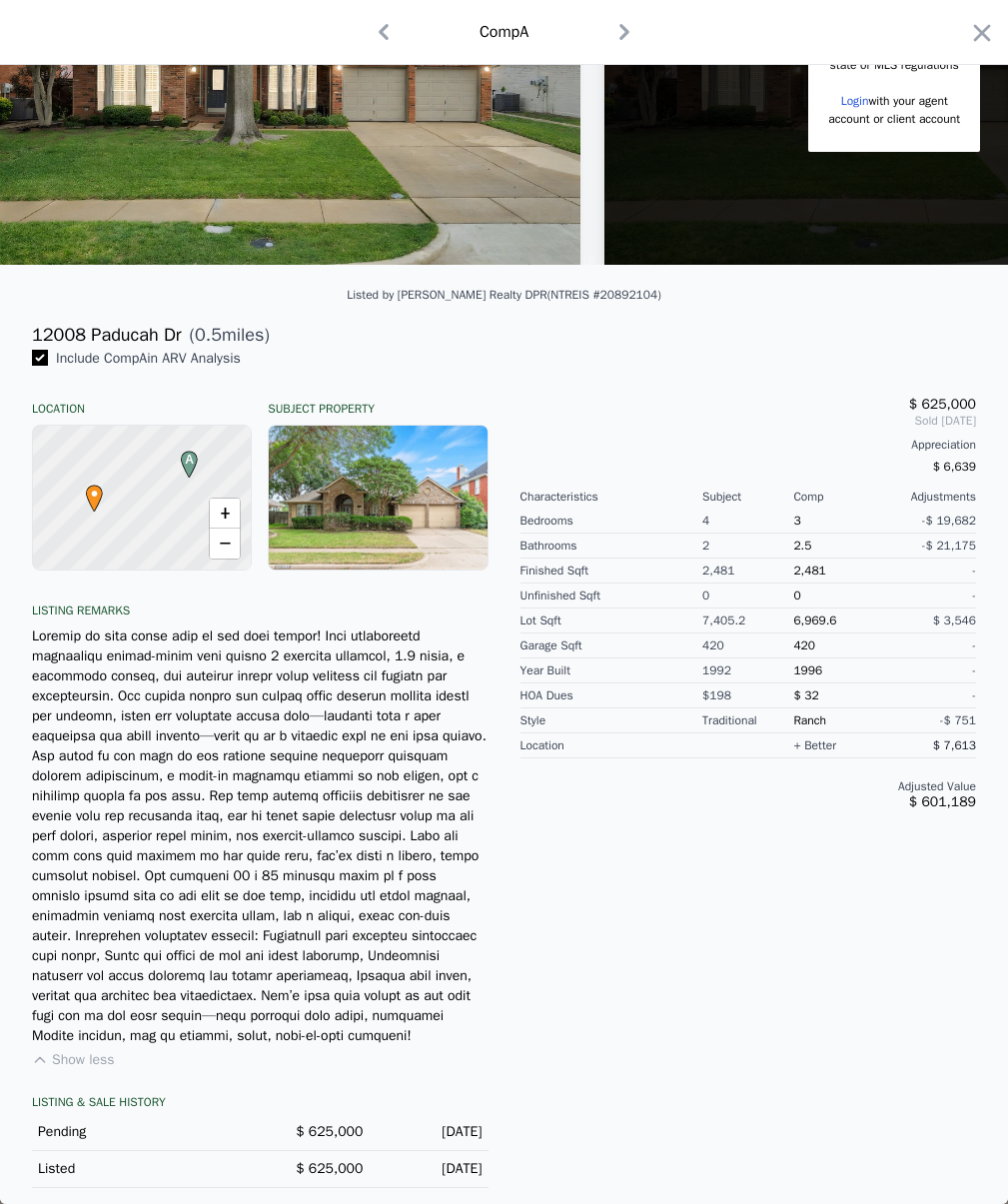 scroll, scrollTop: 283, scrollLeft: 0, axis: vertical 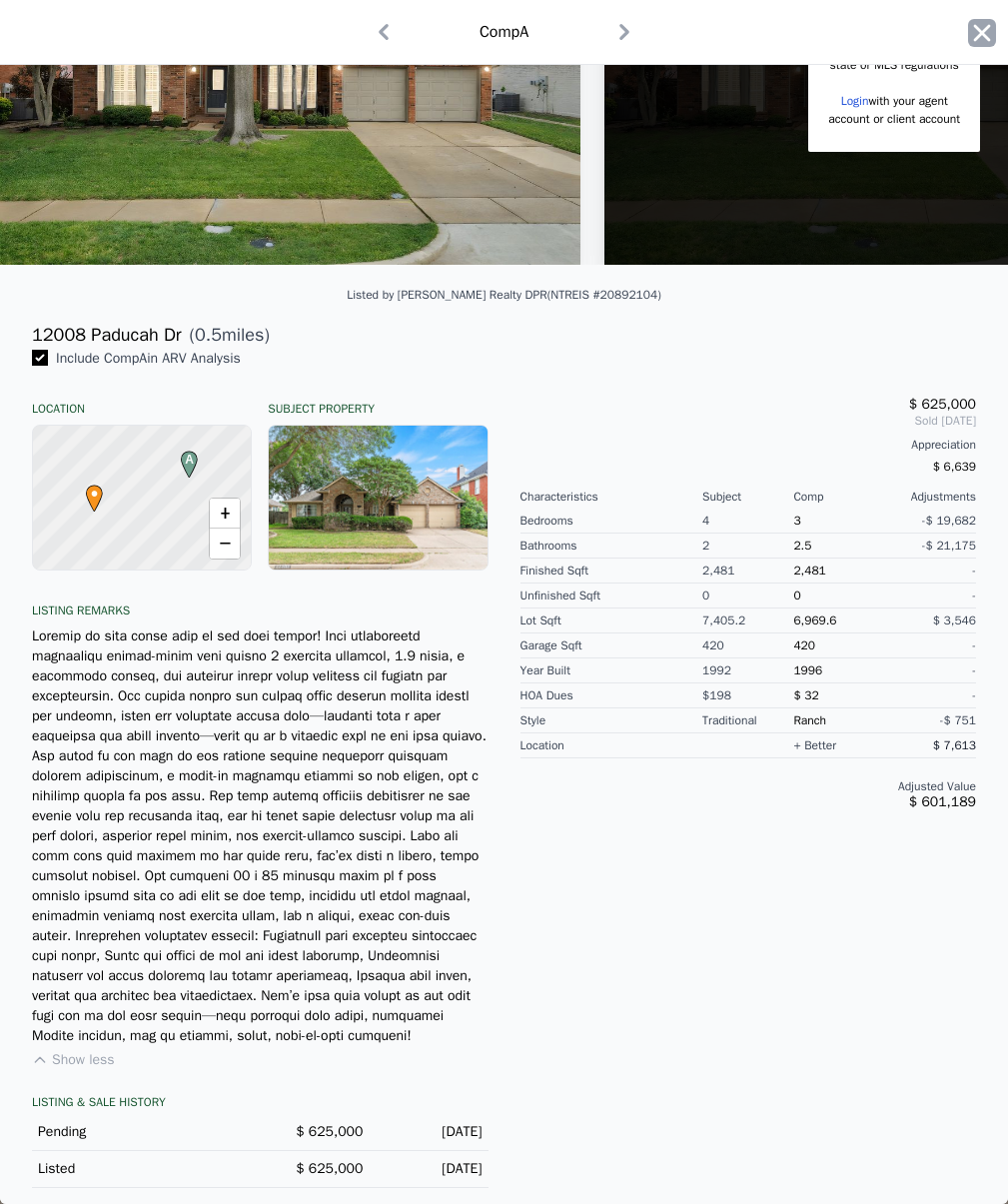 click 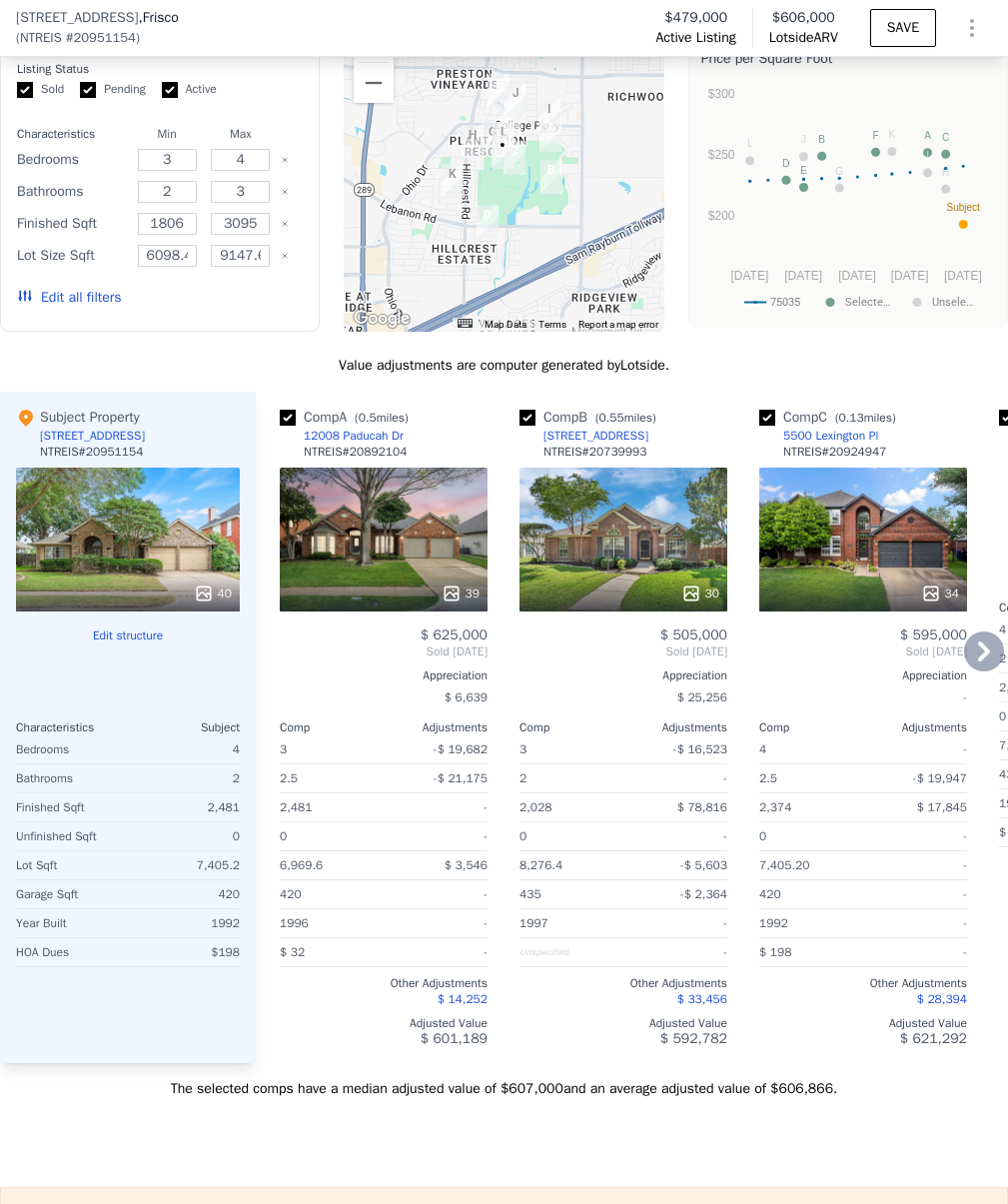 scroll, scrollTop: 2507, scrollLeft: 0, axis: vertical 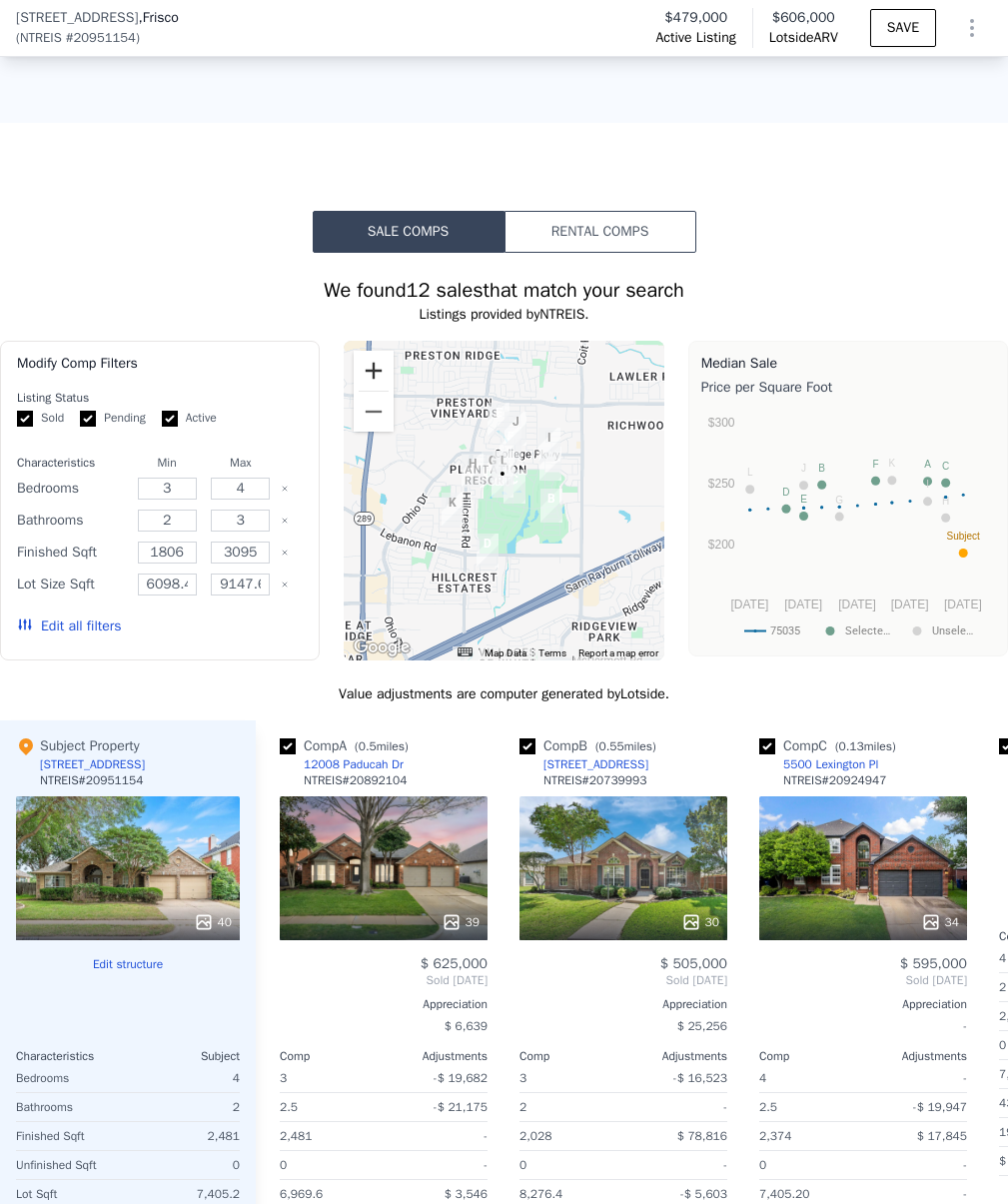click at bounding box center [374, 371] 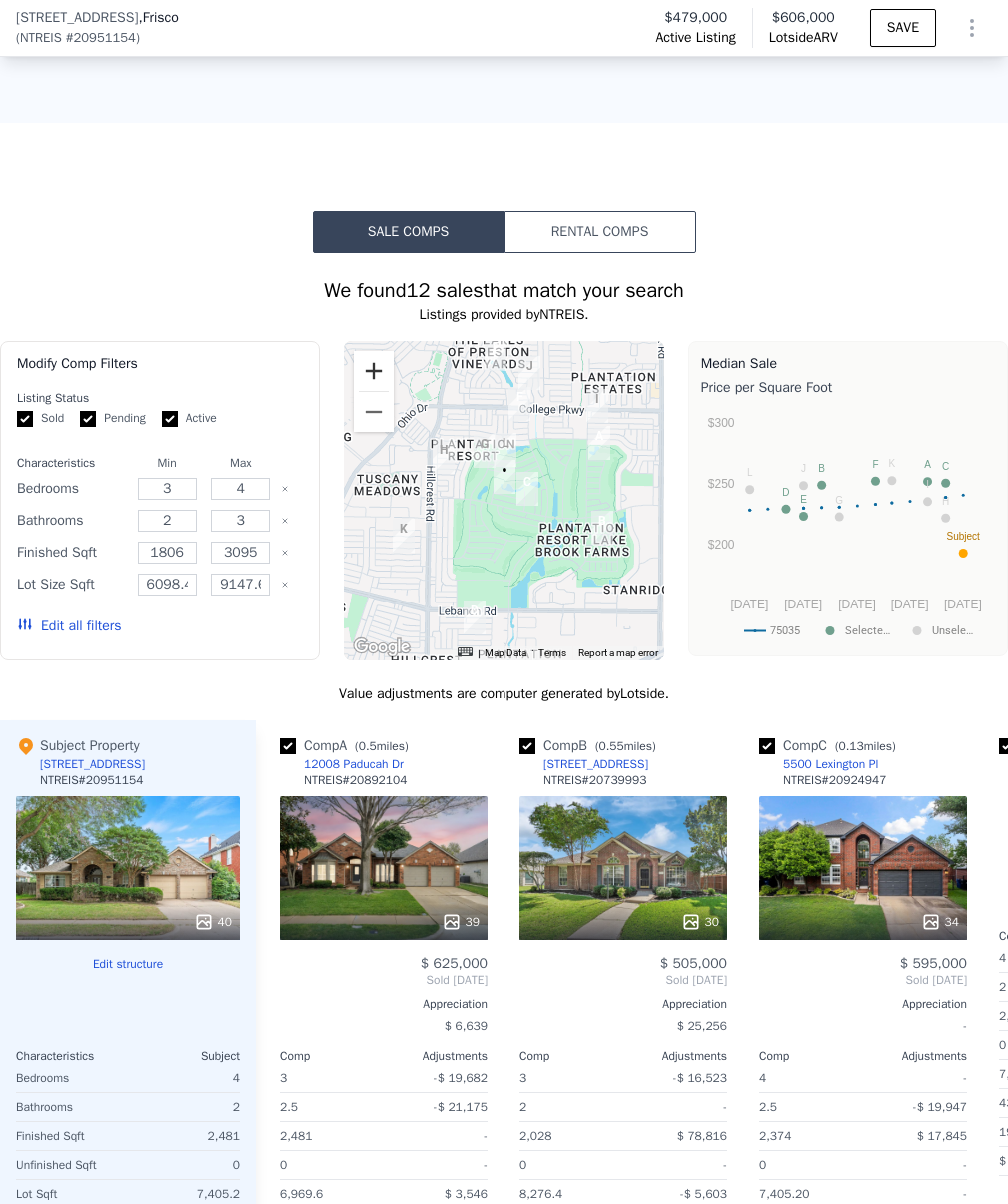 click at bounding box center (374, 371) 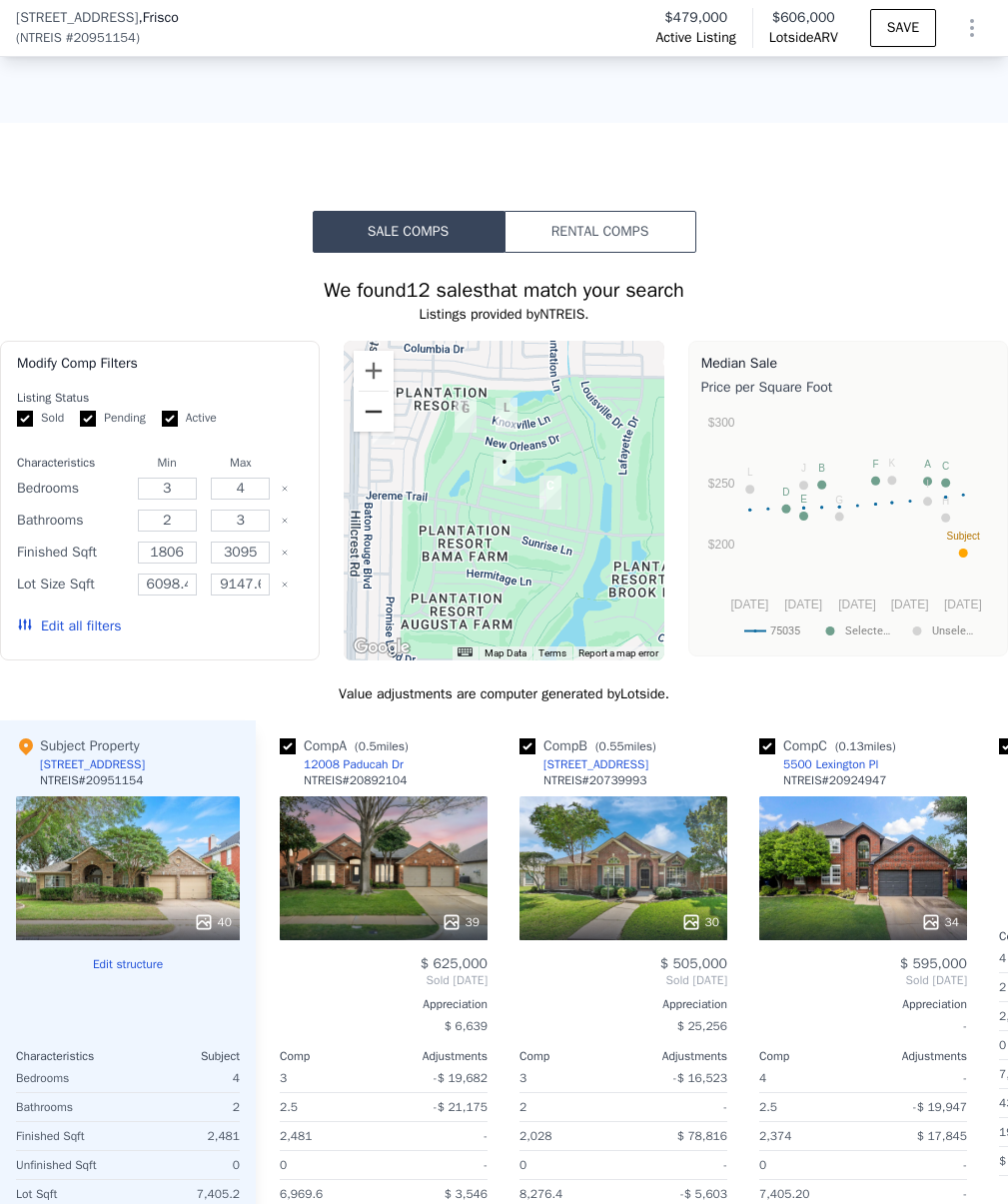 click at bounding box center [374, 412] 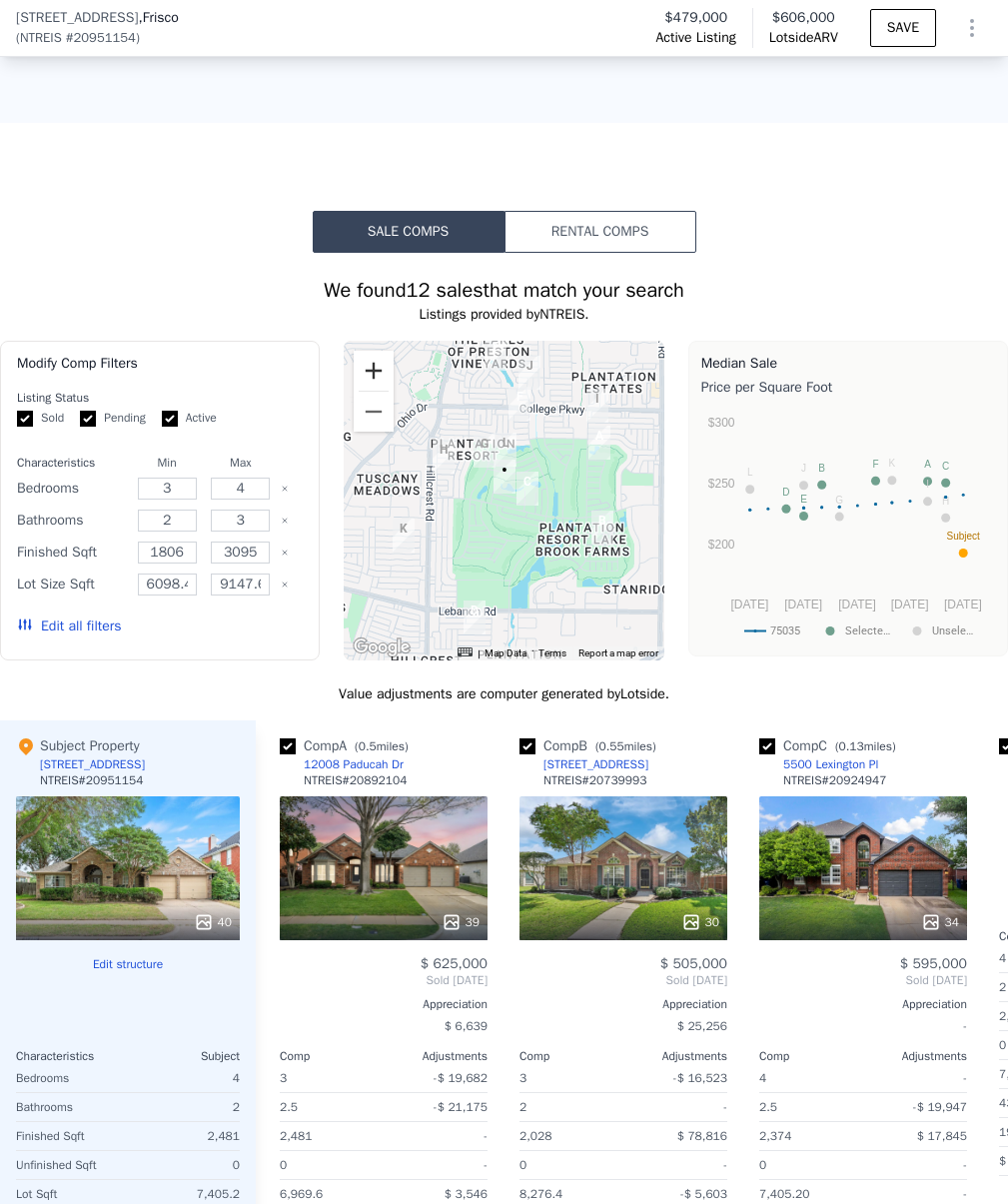 click at bounding box center [374, 371] 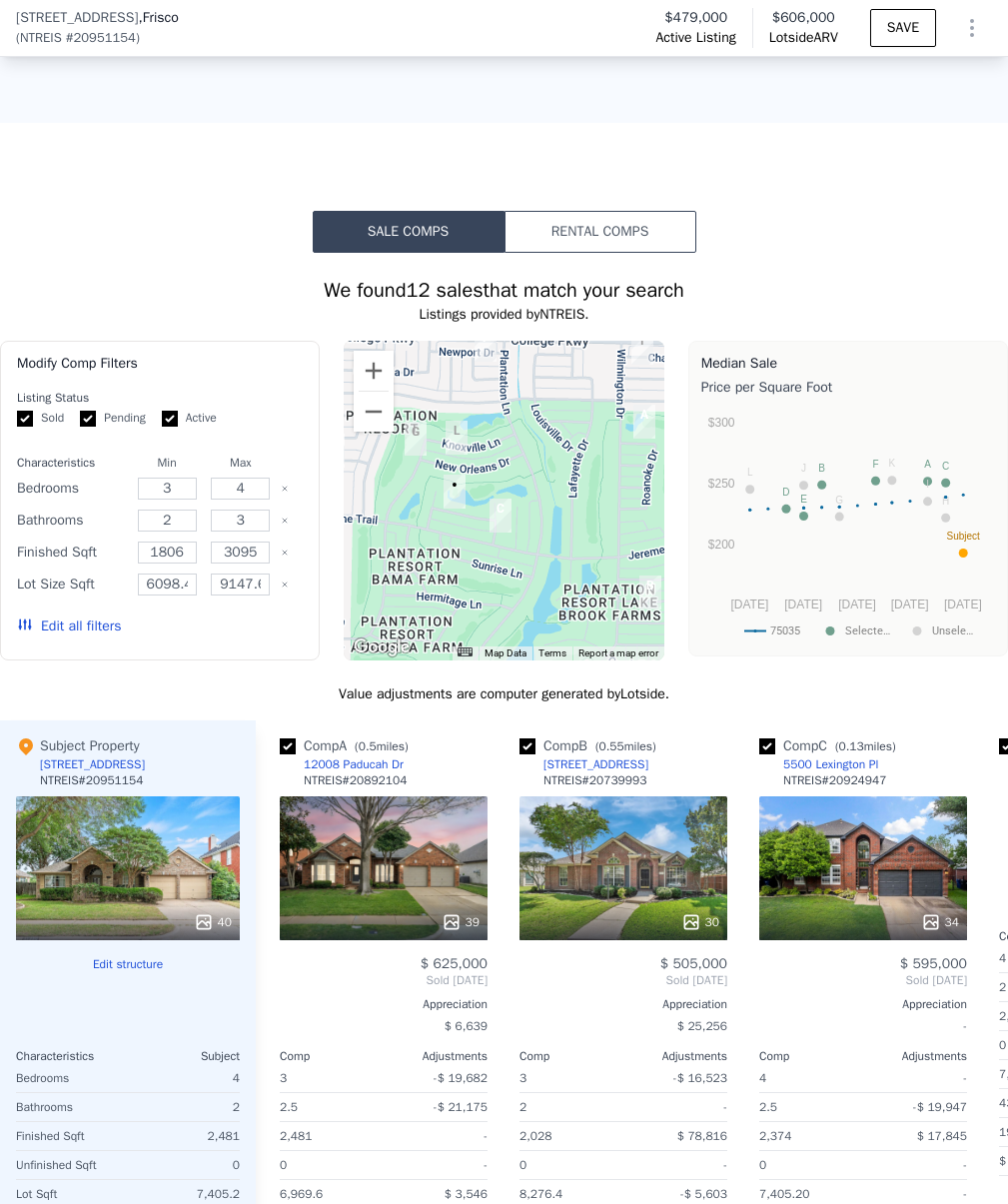 drag, startPoint x: 520, startPoint y: 501, endPoint x: 467, endPoint y: 524, distance: 57.775427 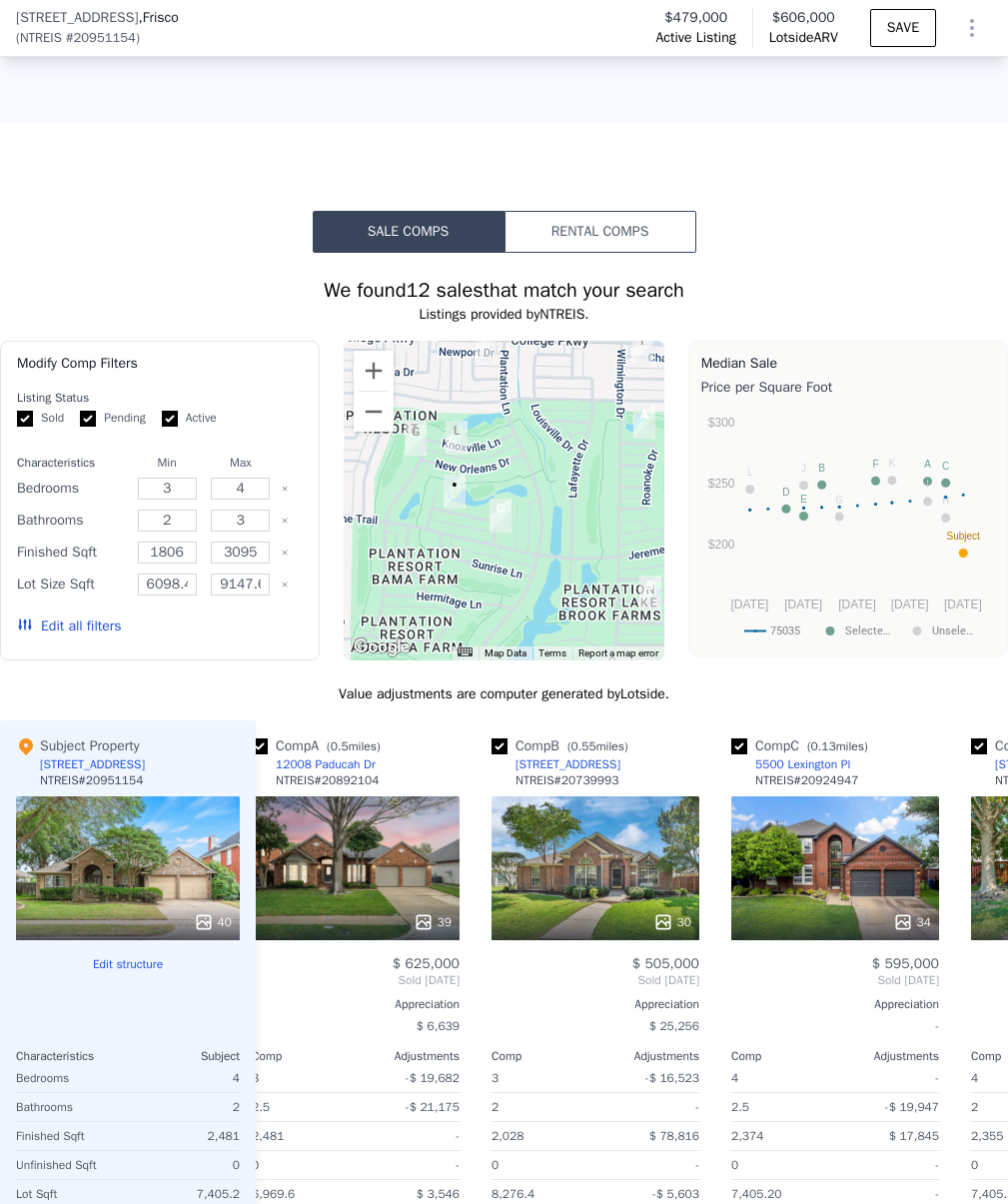 scroll, scrollTop: 0, scrollLeft: 29, axis: horizontal 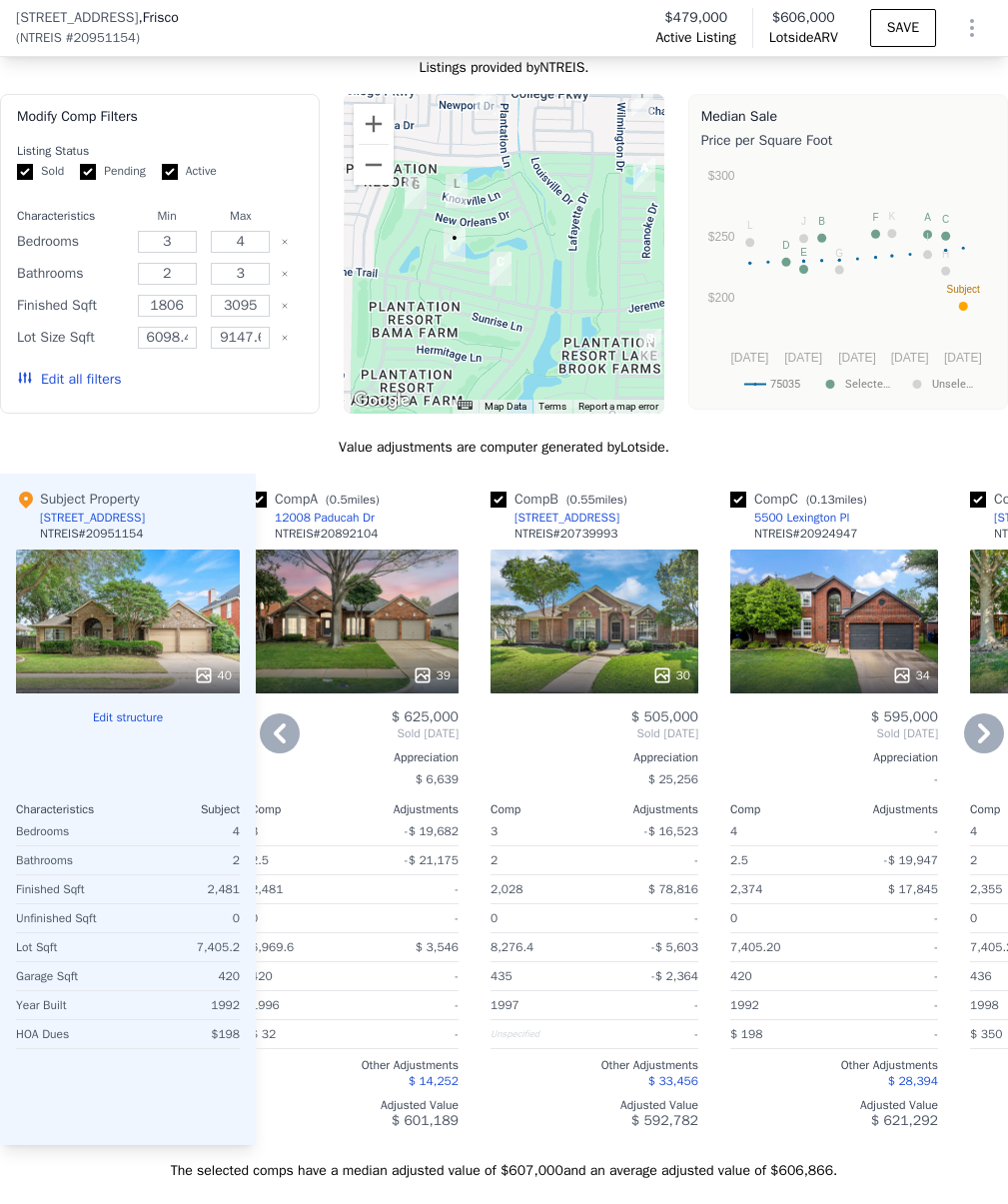 click at bounding box center (834, 675) 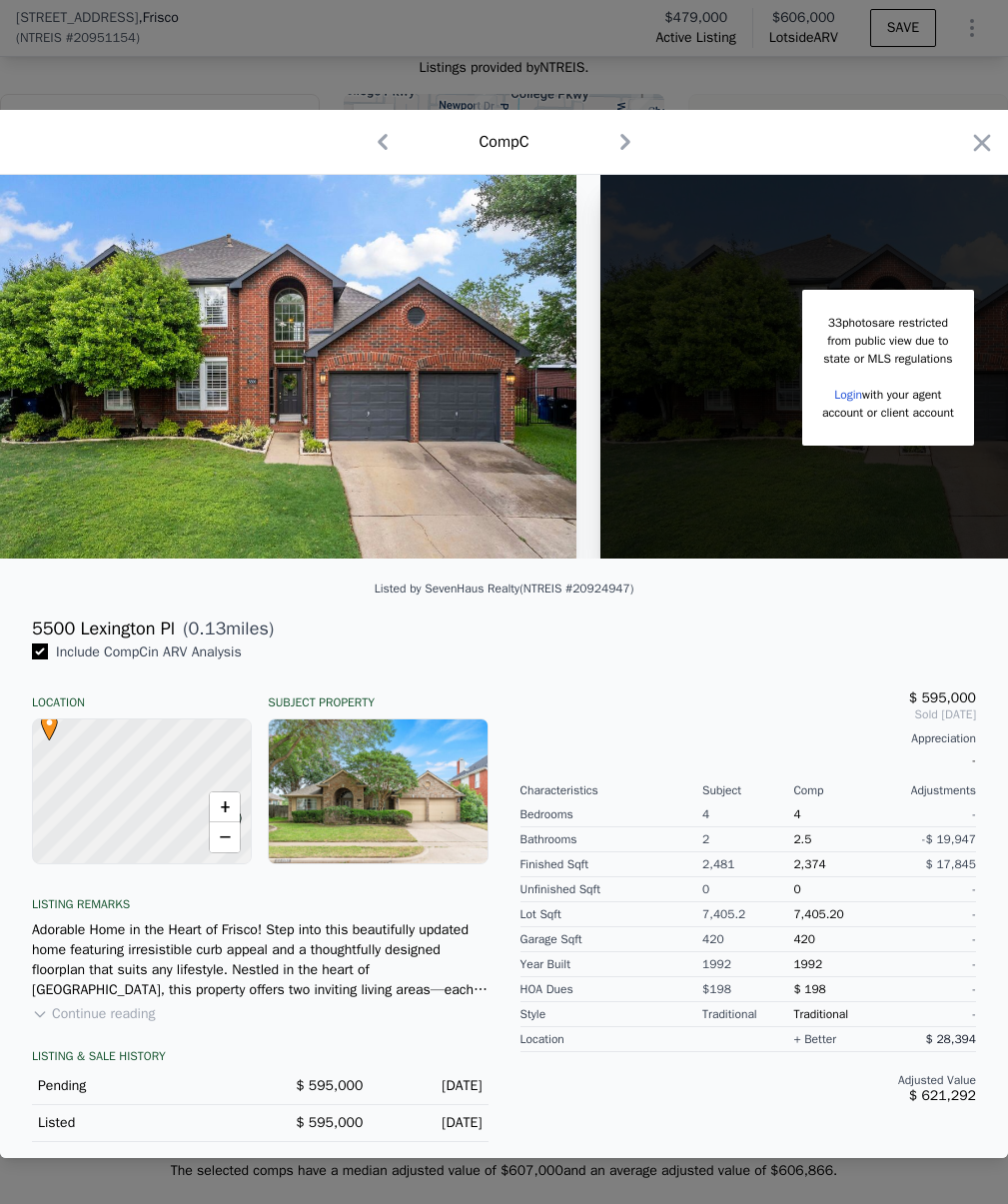 click on "Continue reading" at bounding box center (93, 1014) 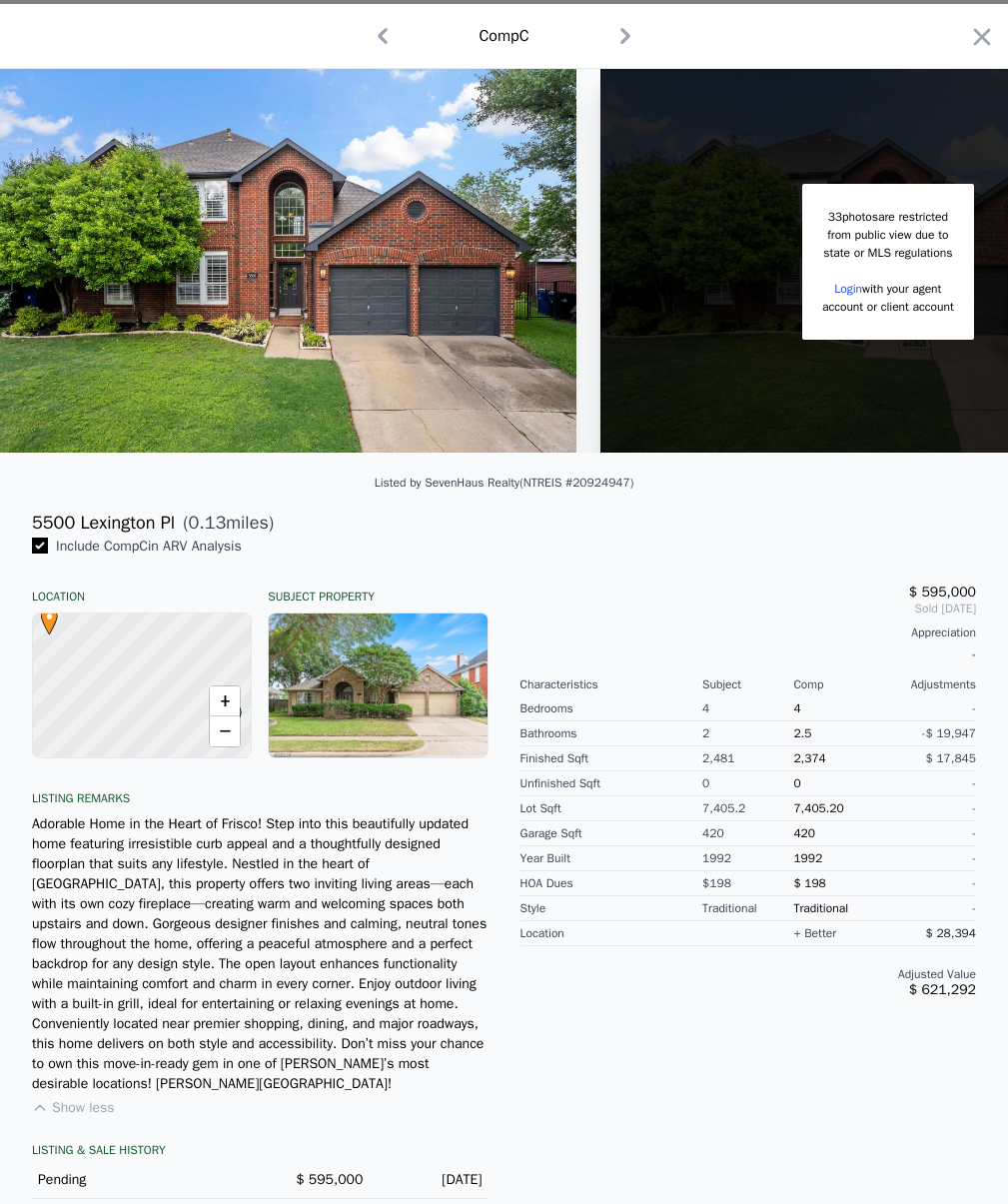 scroll, scrollTop: 123, scrollLeft: 0, axis: vertical 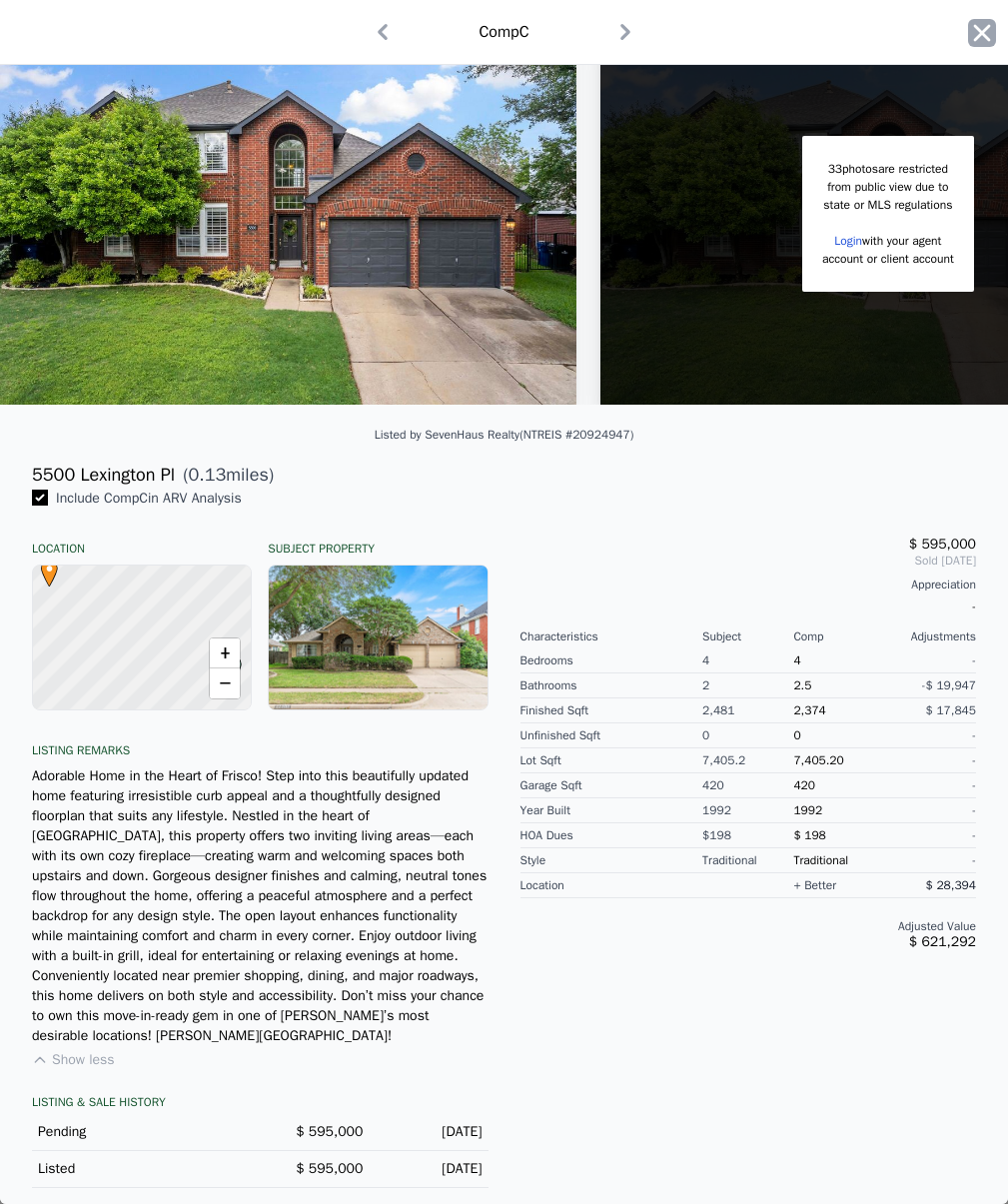 click 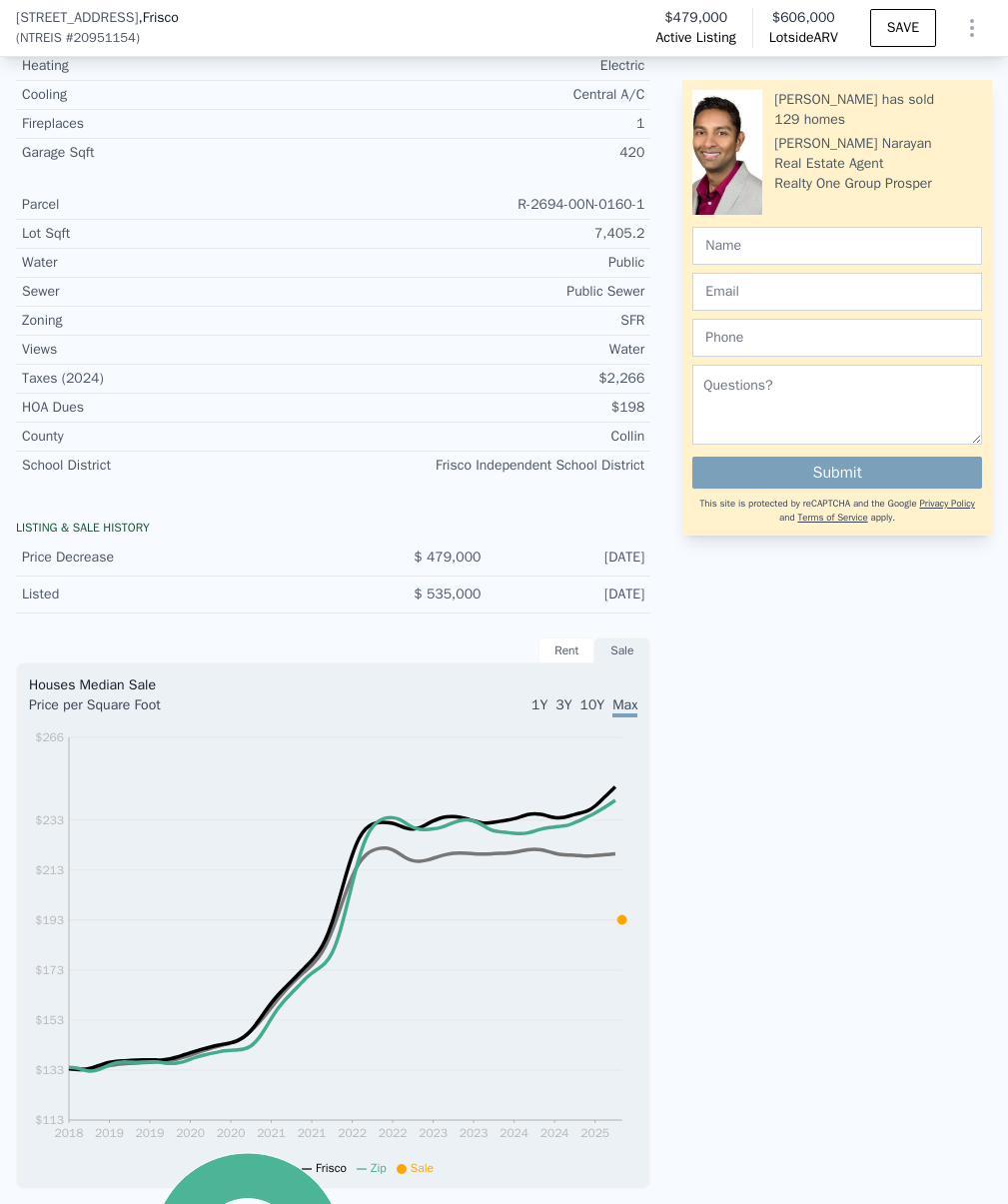 scroll, scrollTop: 7, scrollLeft: 0, axis: vertical 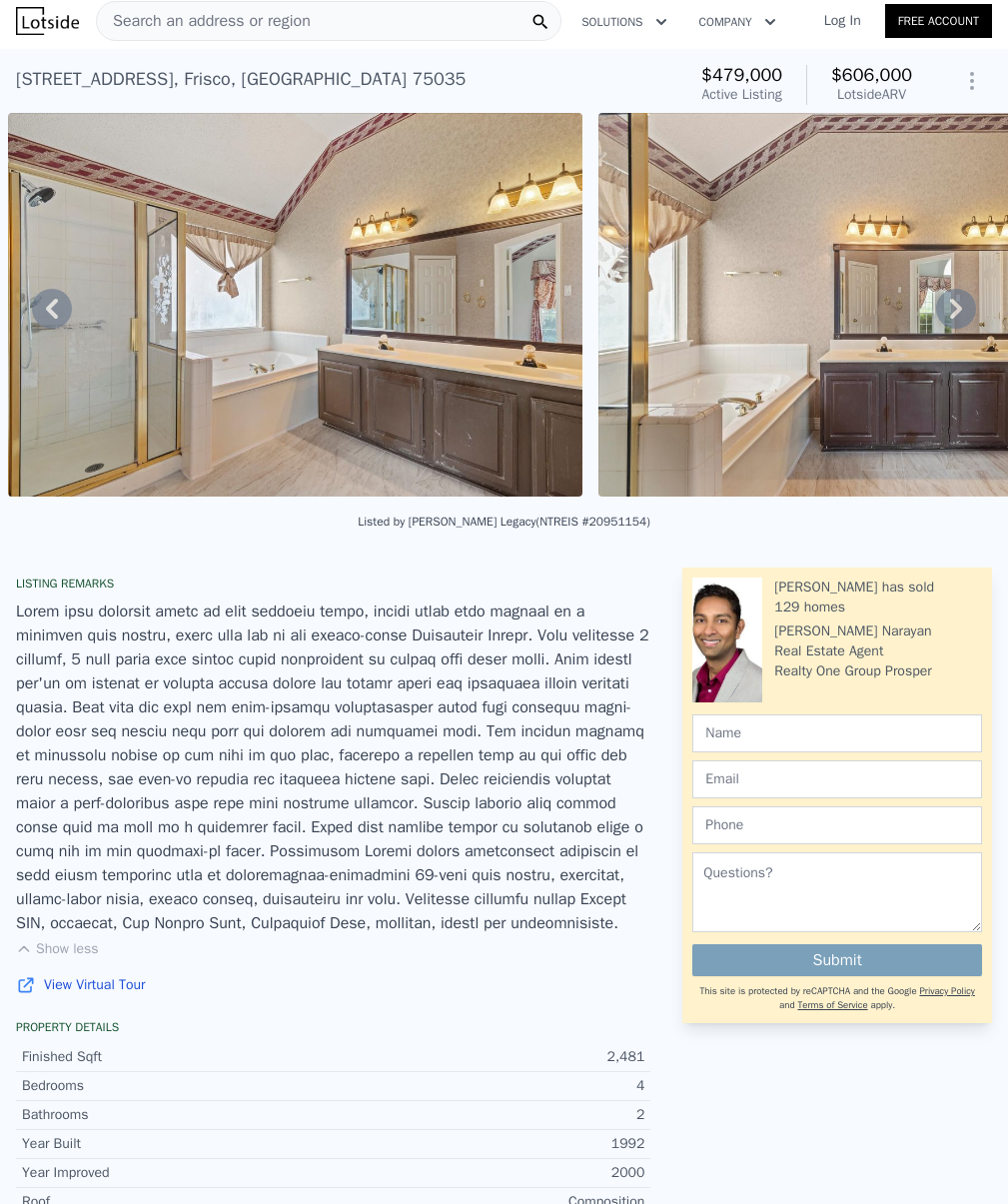 click on "[STREET_ADDRESS]" at bounding box center (241, 79) 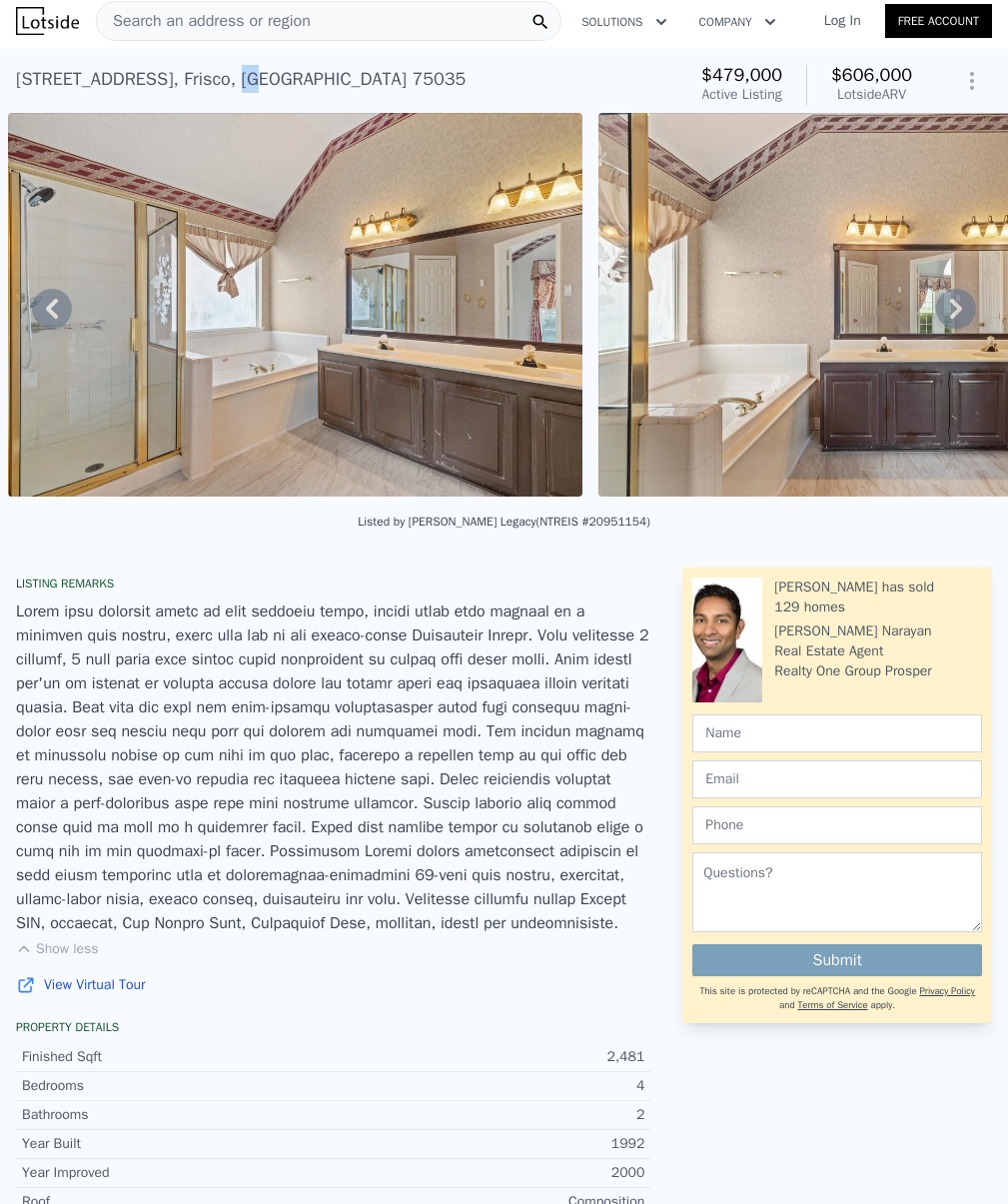click on "[STREET_ADDRESS]" at bounding box center (241, 79) 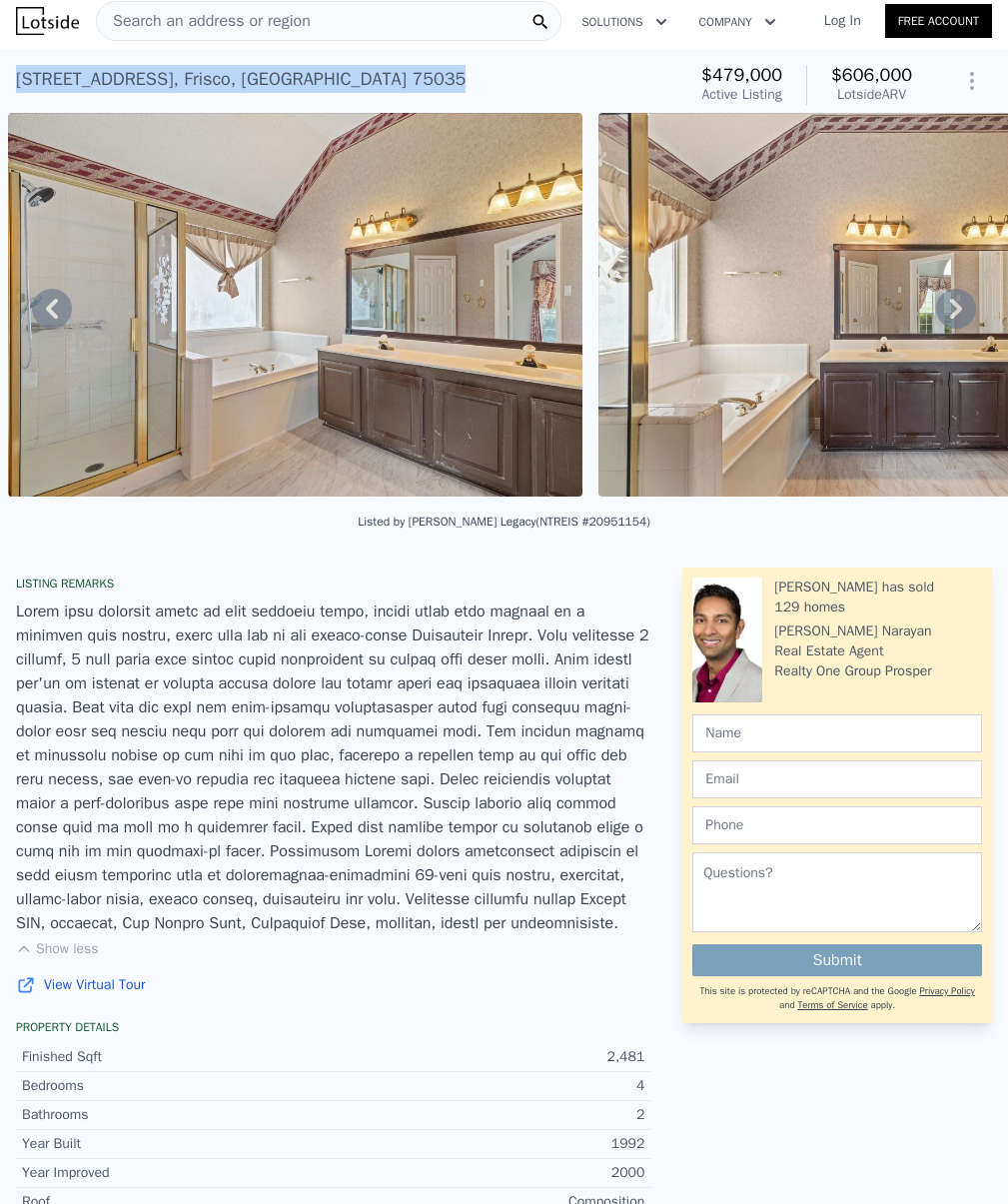 click on "[STREET_ADDRESS]" at bounding box center [241, 79] 